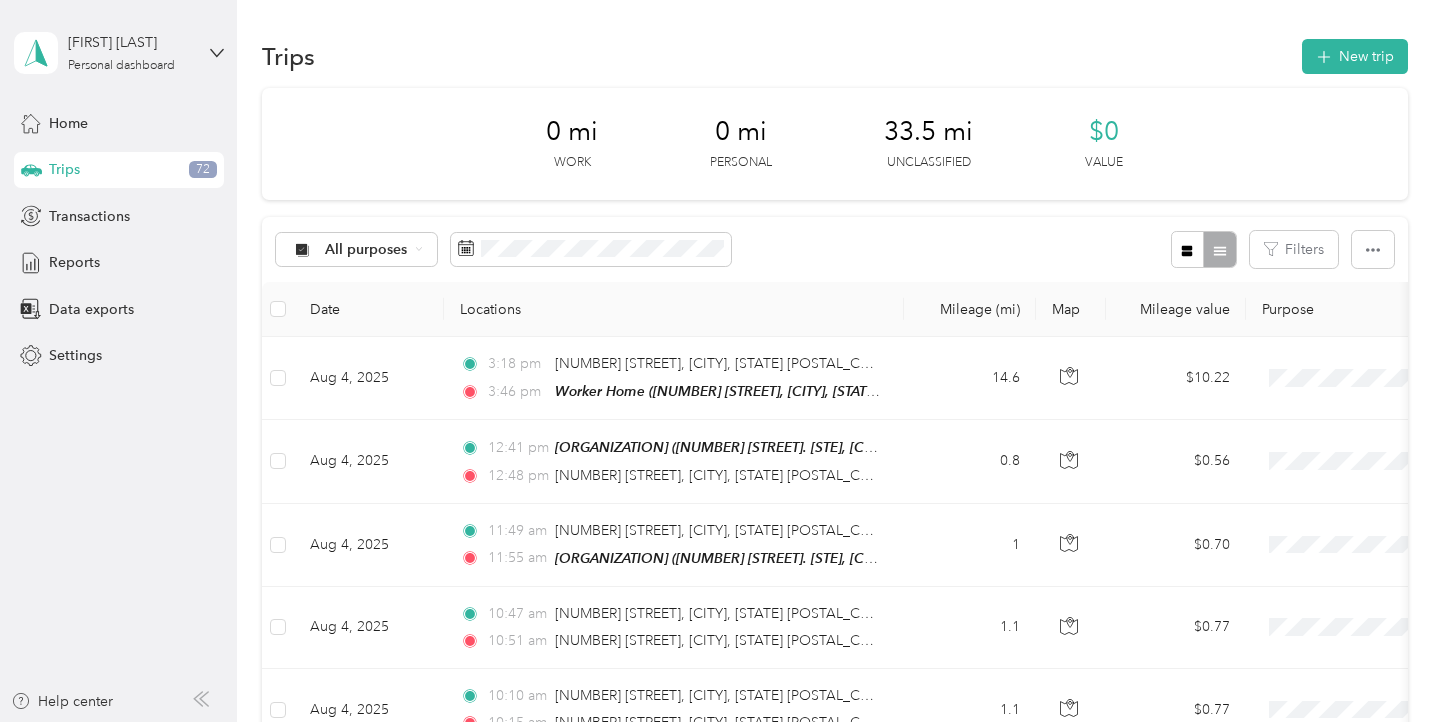 scroll, scrollTop: 0, scrollLeft: 0, axis: both 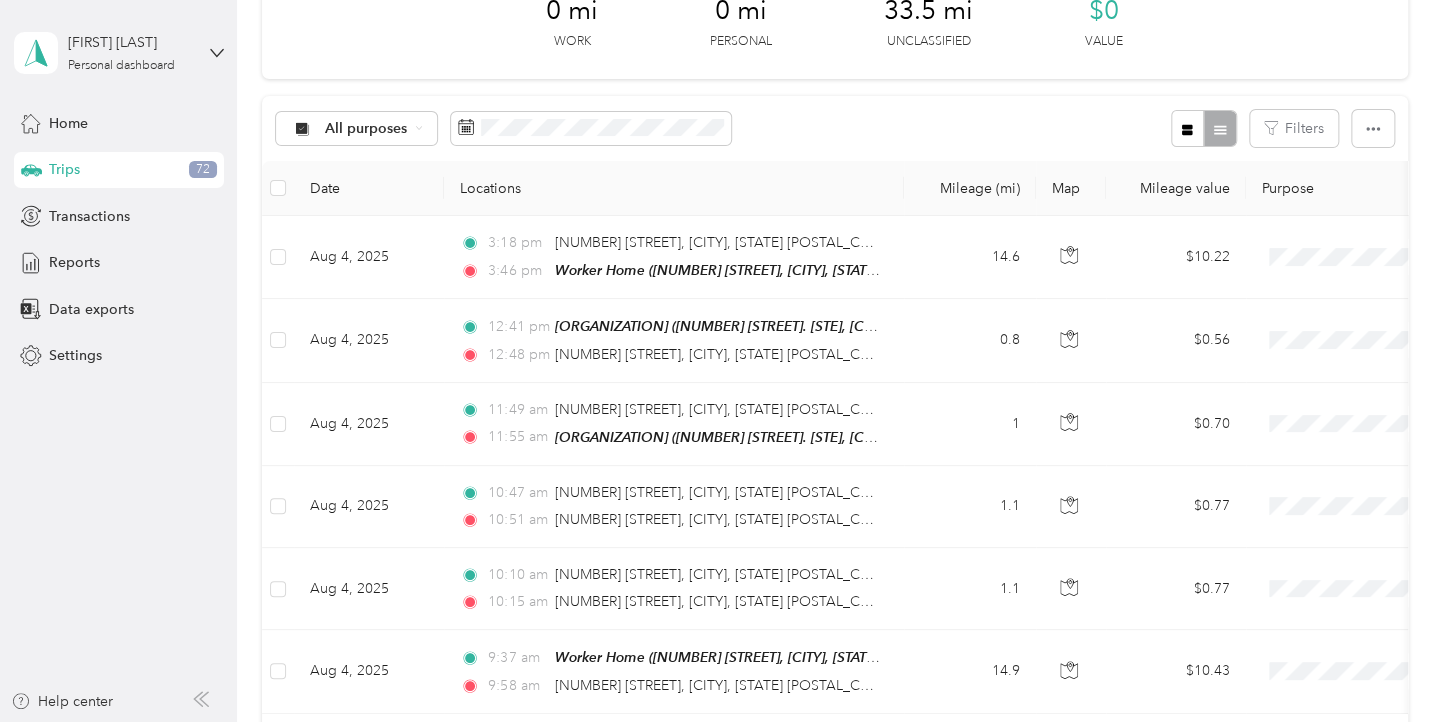 click at bounding box center [278, 188] 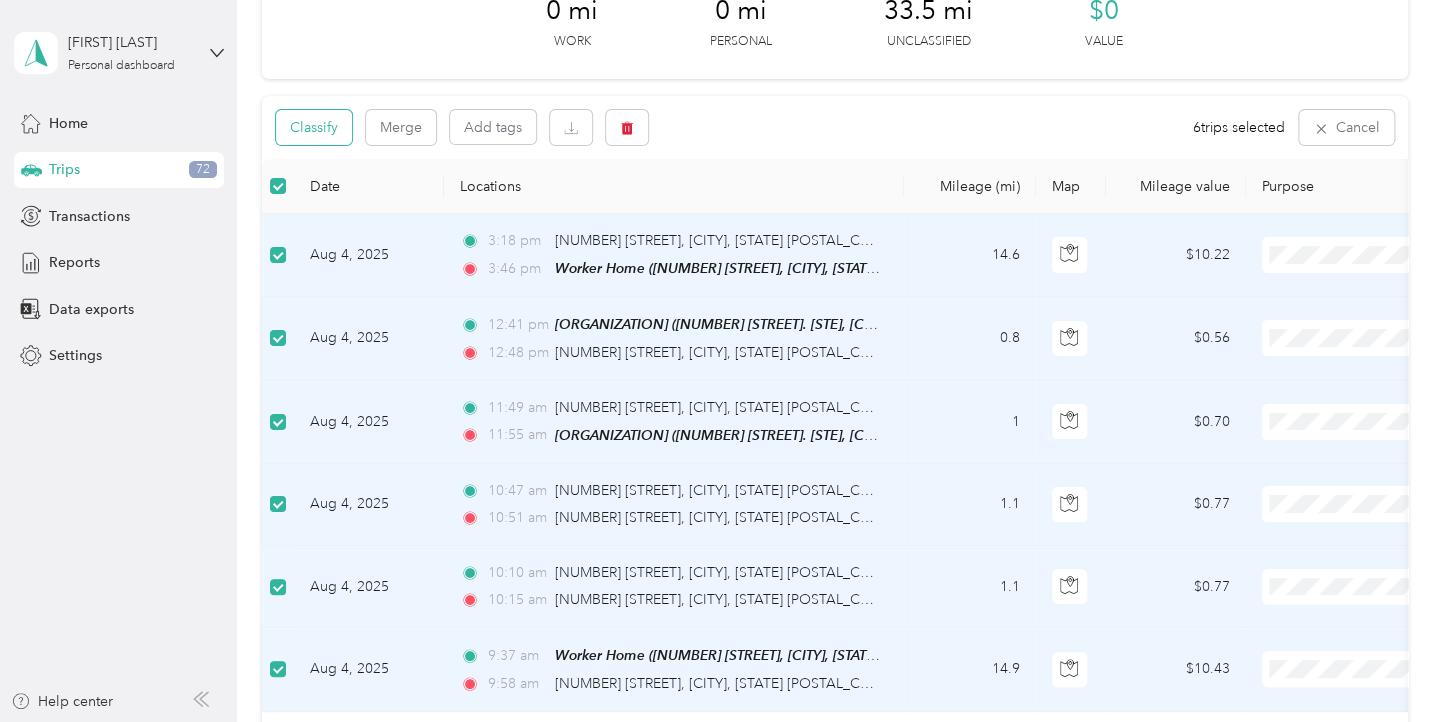 click on "Classify" at bounding box center (314, 127) 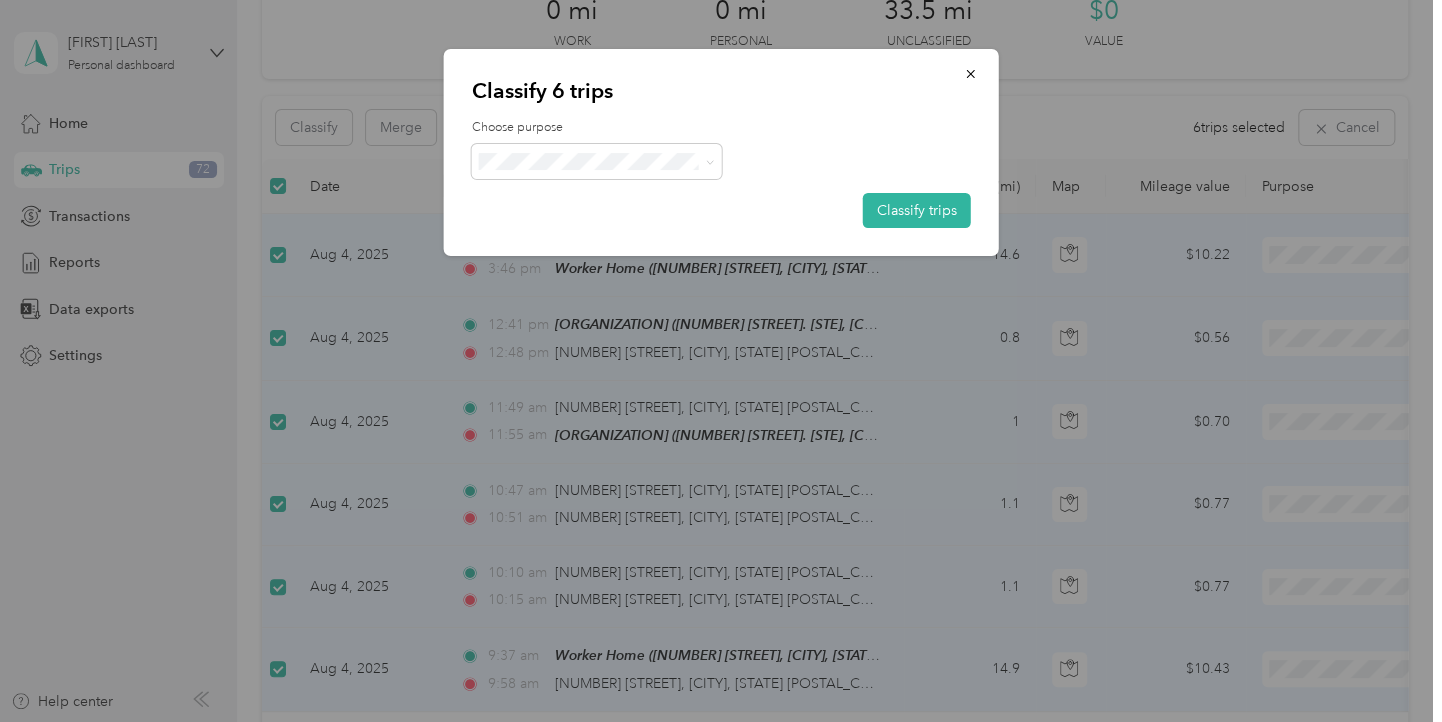 drag, startPoint x: 565, startPoint y: 196, endPoint x: 526, endPoint y: 388, distance: 195.9209 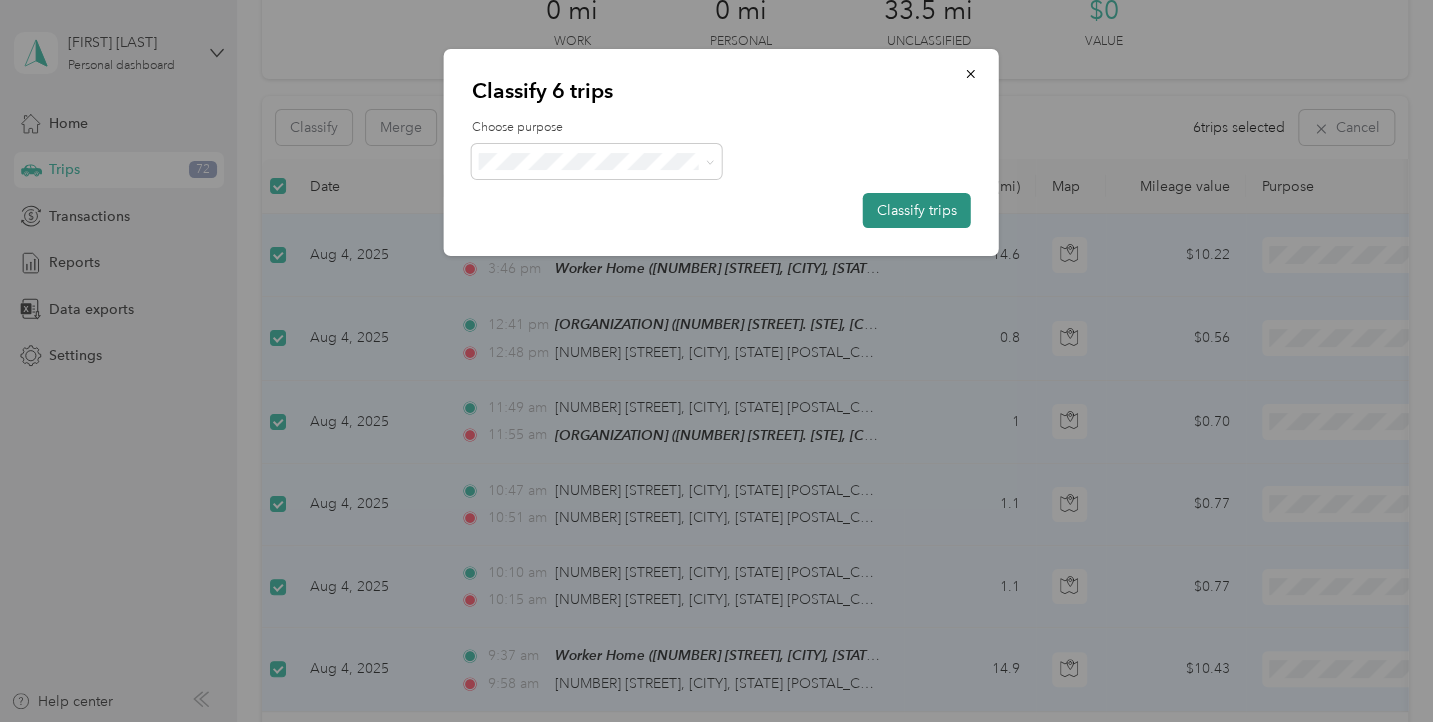 click on "Classify trips" at bounding box center [917, 210] 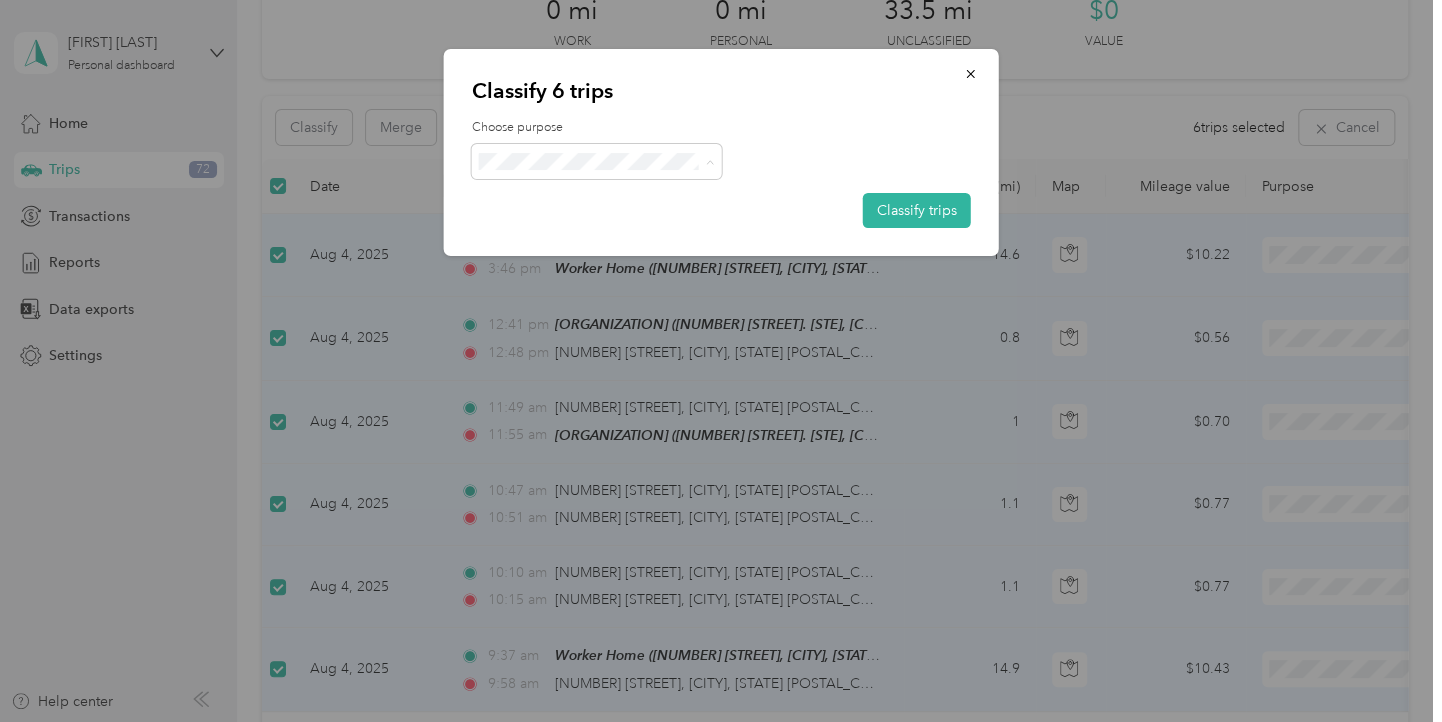 click on "Family Care Network" at bounding box center (614, 198) 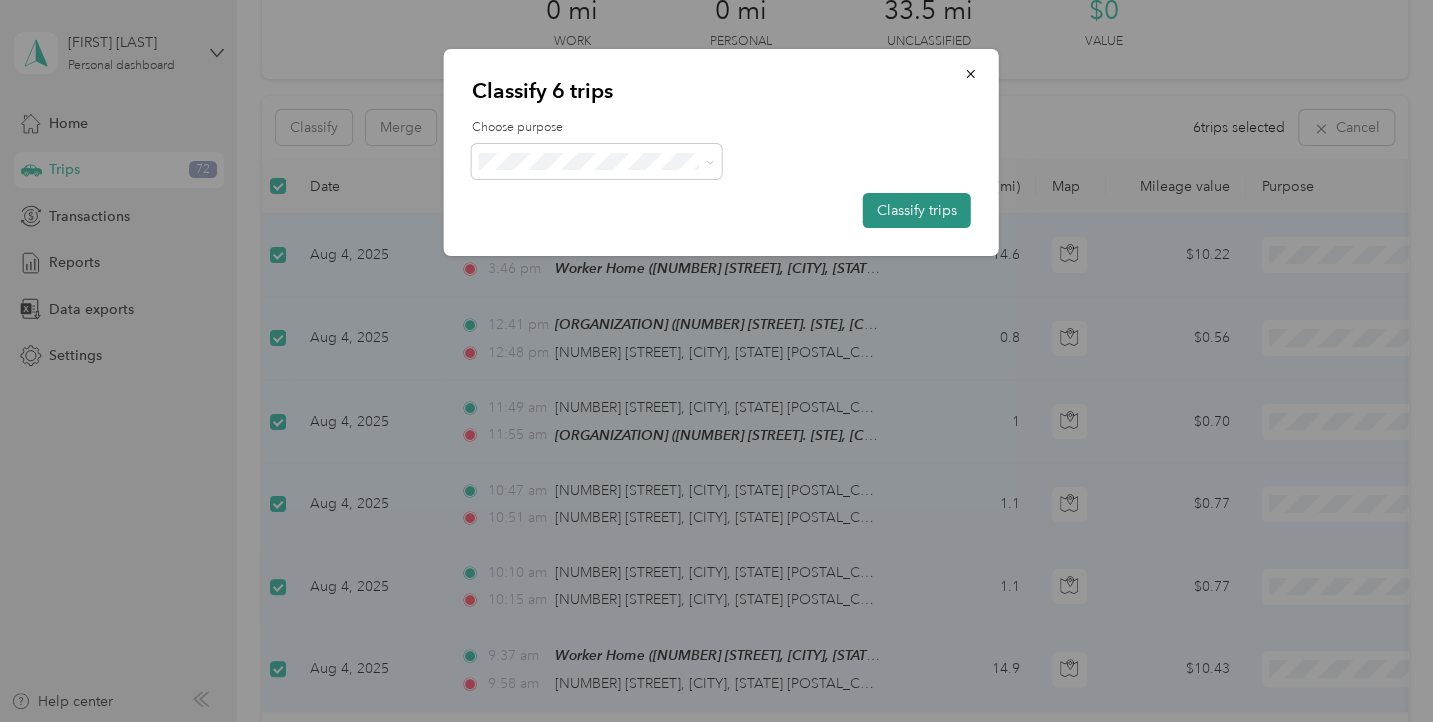 click on "Classify trips" at bounding box center [917, 210] 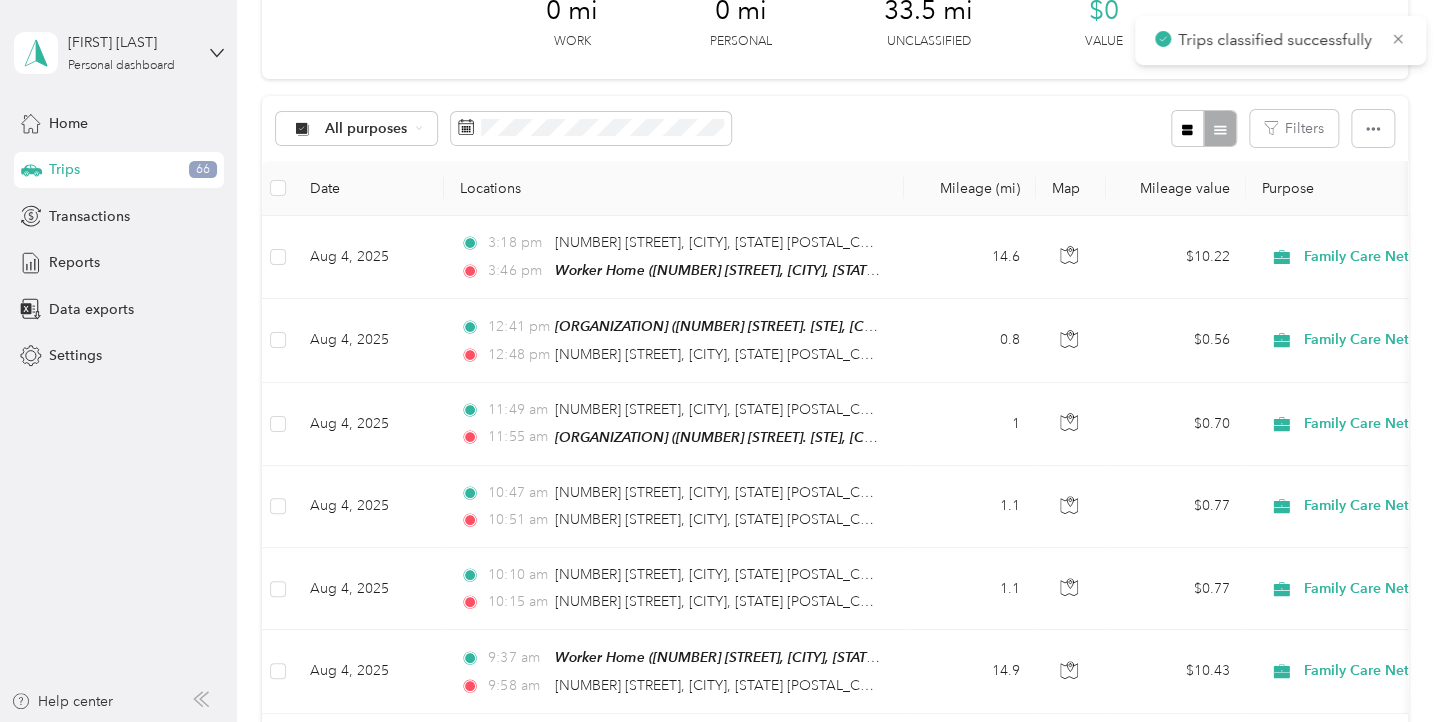 click at bounding box center [278, 188] 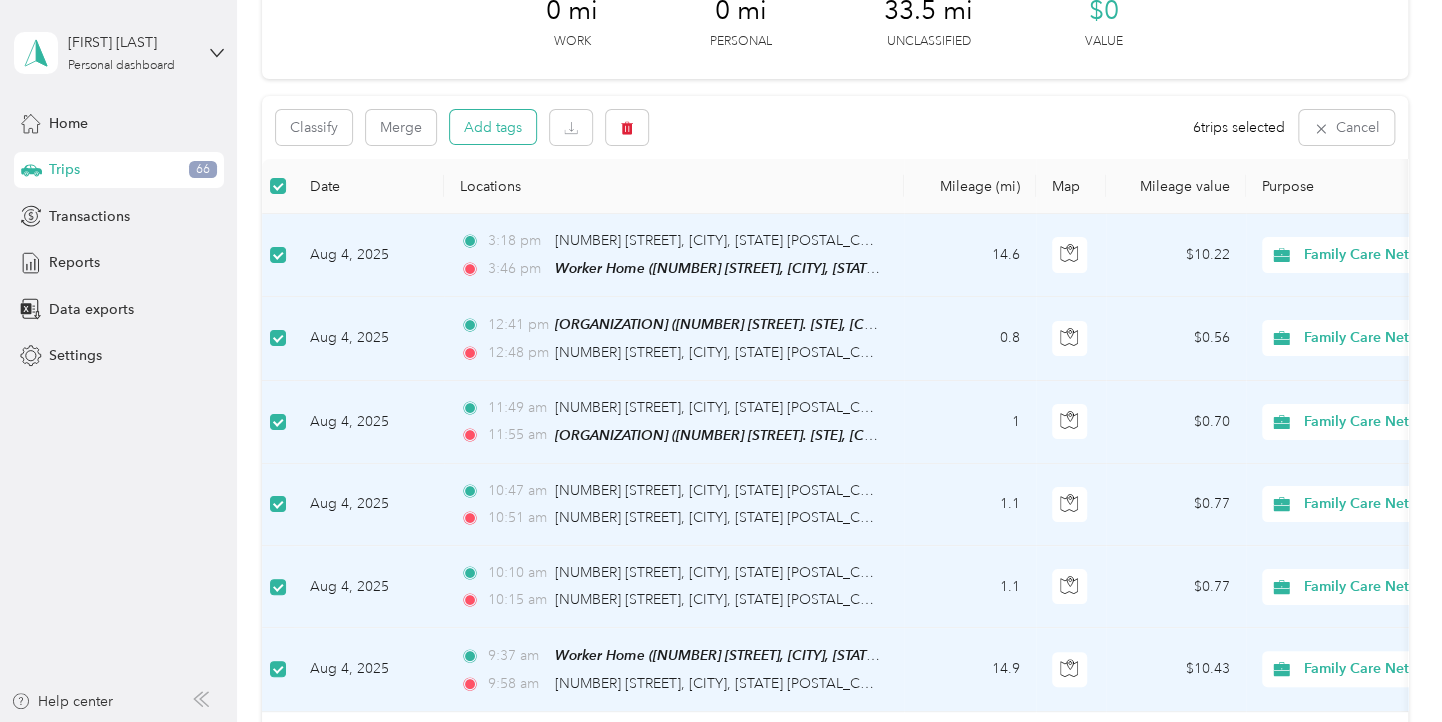 click on "Add tags" at bounding box center (493, 127) 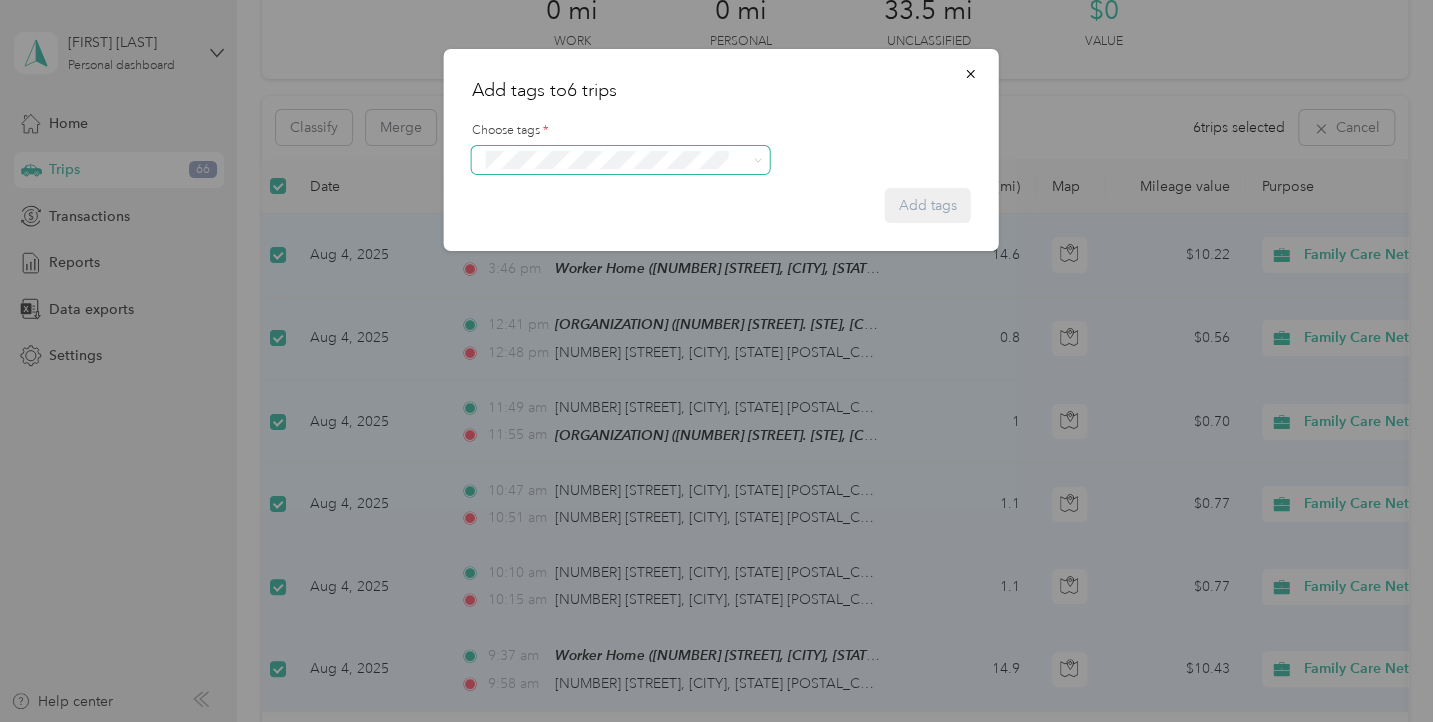 click on "Add tags to 6 trips Choose tags * Add tags" at bounding box center (716, 722) 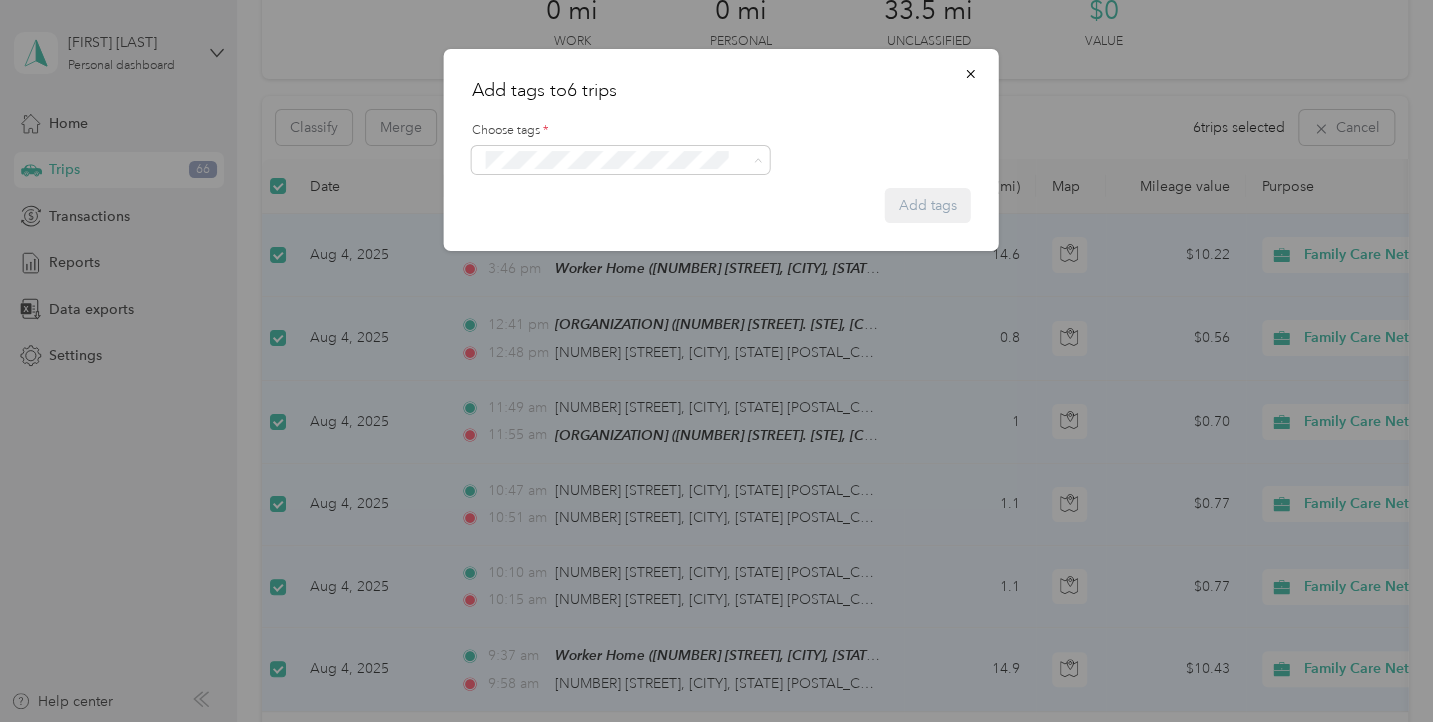 click on "Specialty Mhs" at bounding box center (537, 350) 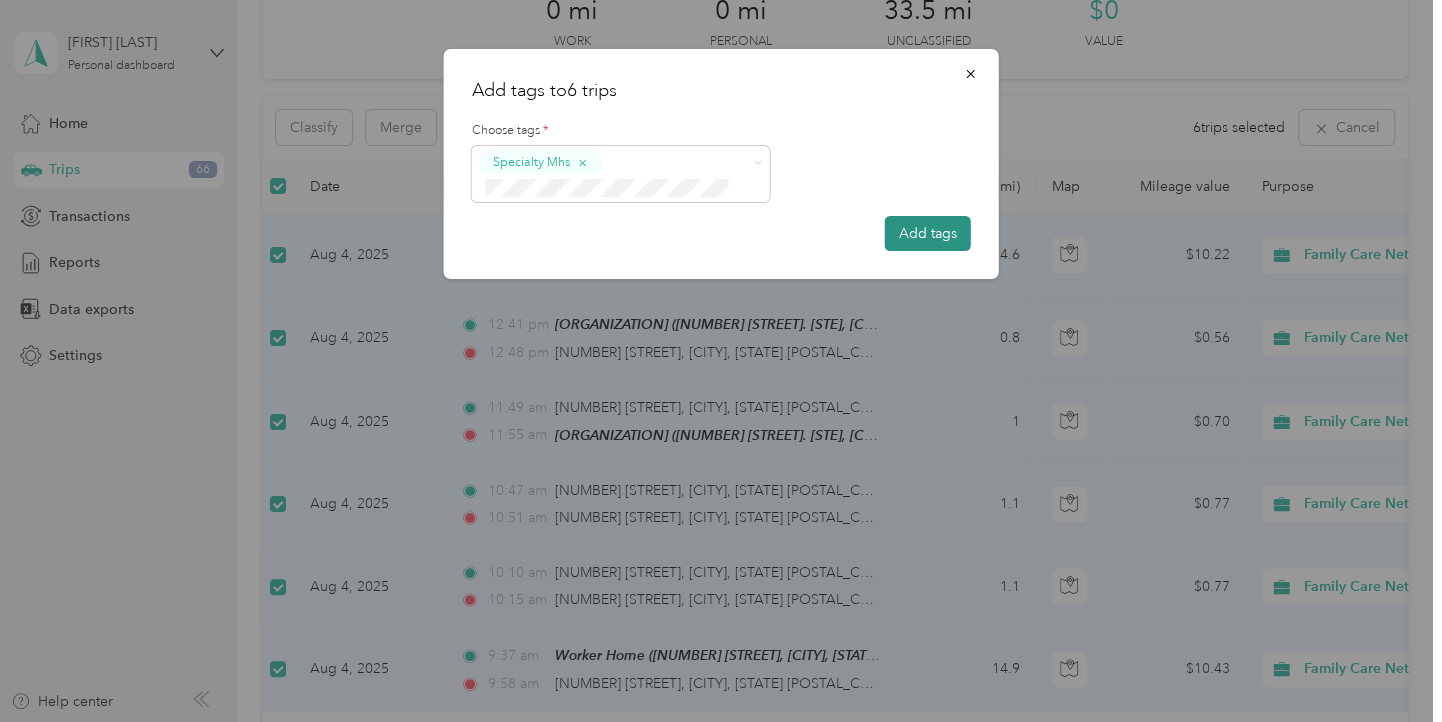 click on "Add tags" at bounding box center [928, 233] 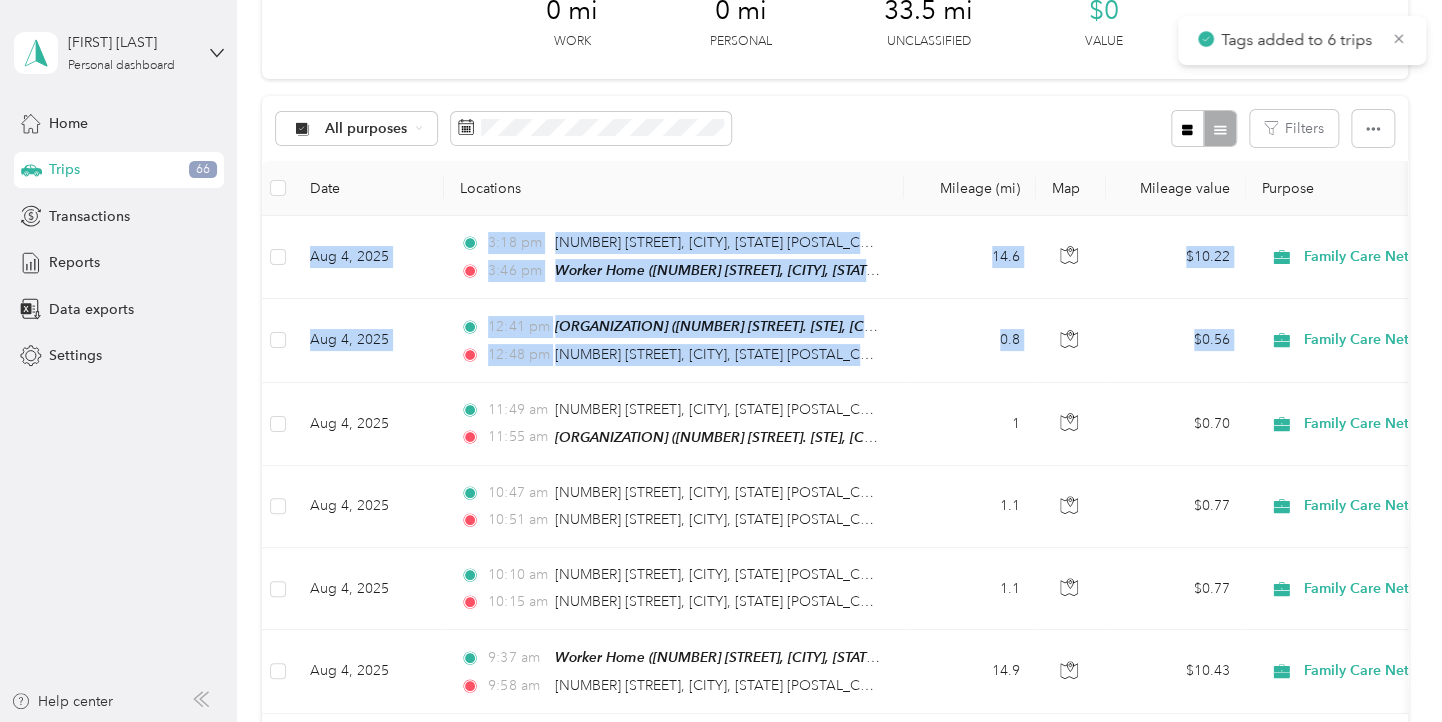 drag, startPoint x: 1424, startPoint y: 187, endPoint x: 1419, endPoint y: 368, distance: 181.06905 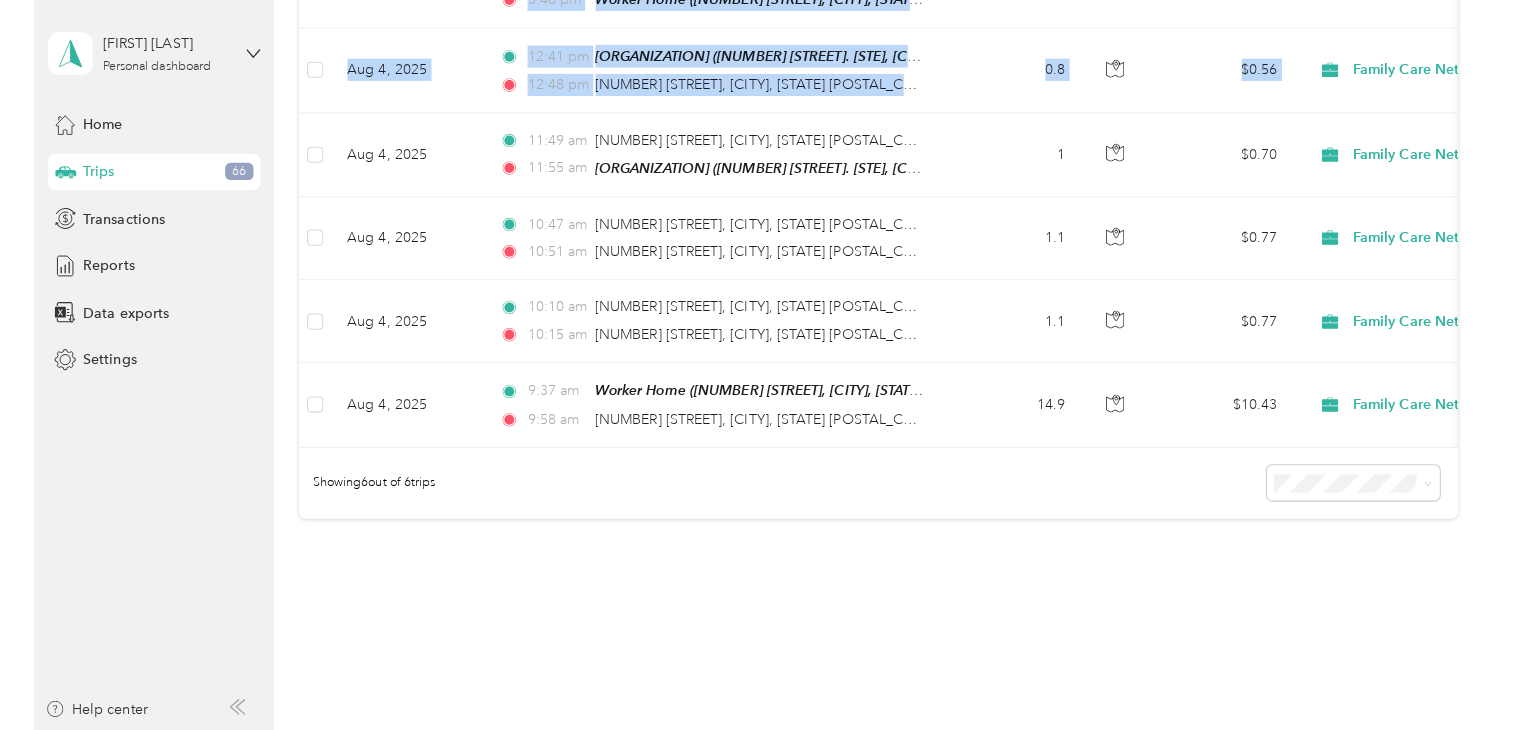 scroll, scrollTop: 408, scrollLeft: 0, axis: vertical 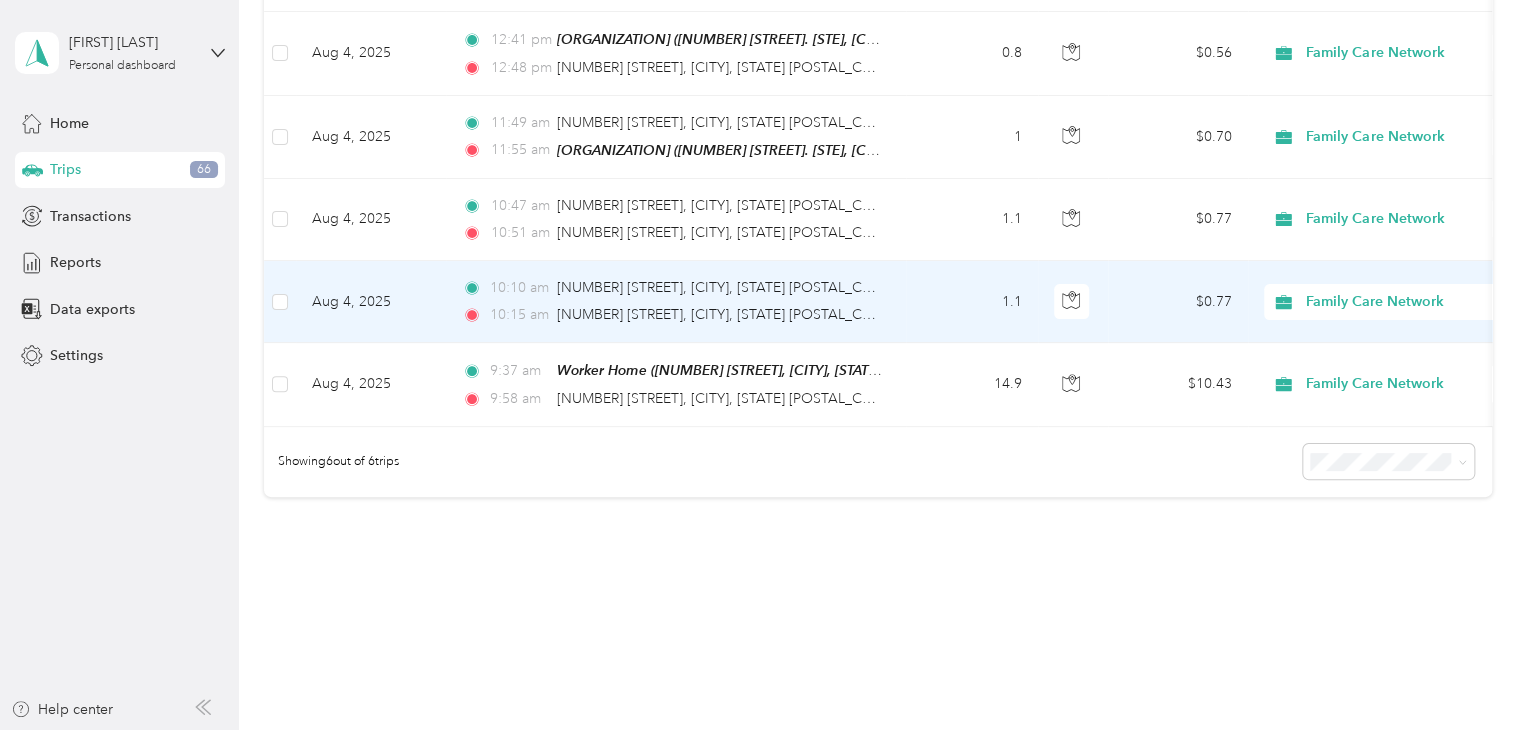 click on "[TIME] [NUMBER] [STREET], [CITY], [STATE] [POSTAL_CODE], [COUNTRY] [TIME] [NUMBER] [STREET], [CITY], [STATE]" at bounding box center [676, 302] 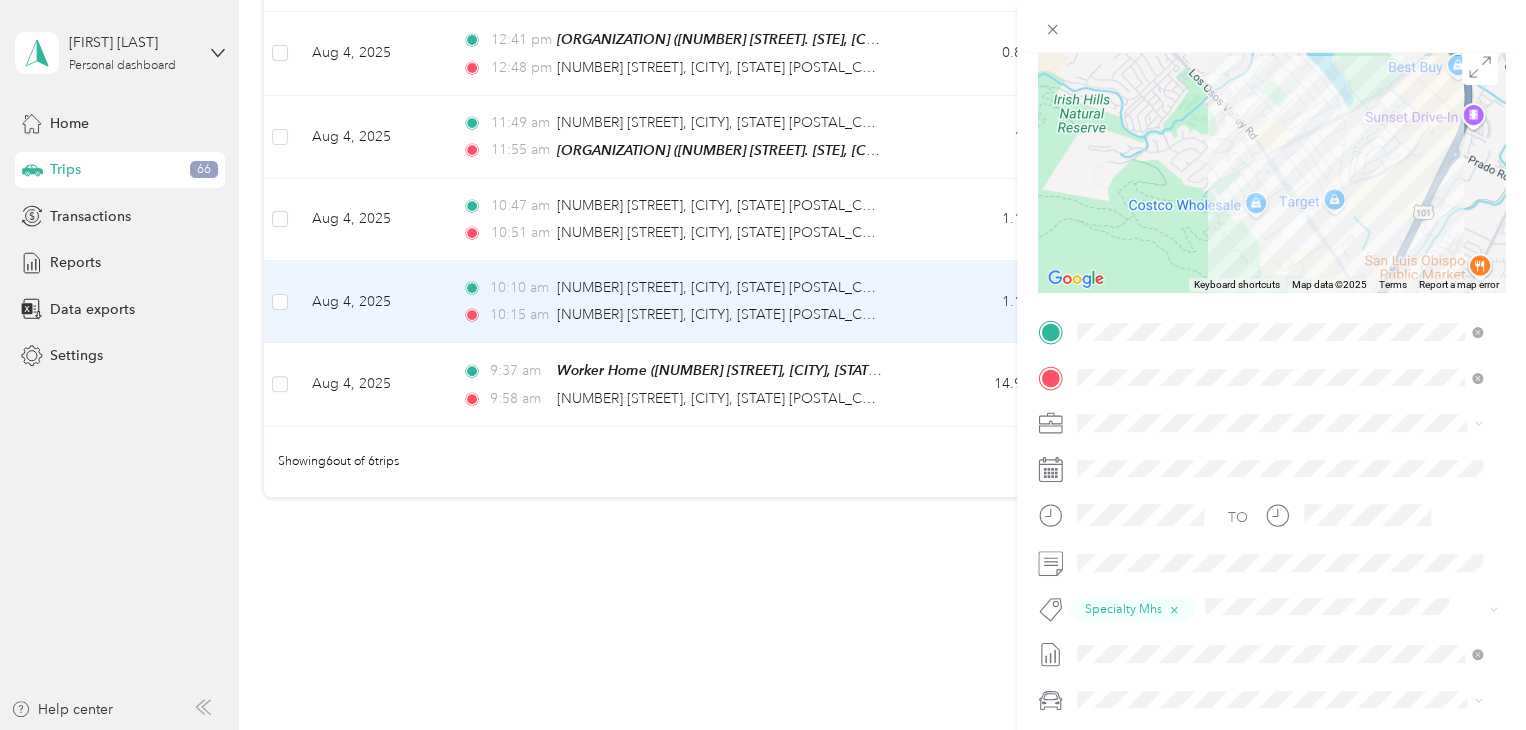 scroll, scrollTop: 164, scrollLeft: 0, axis: vertical 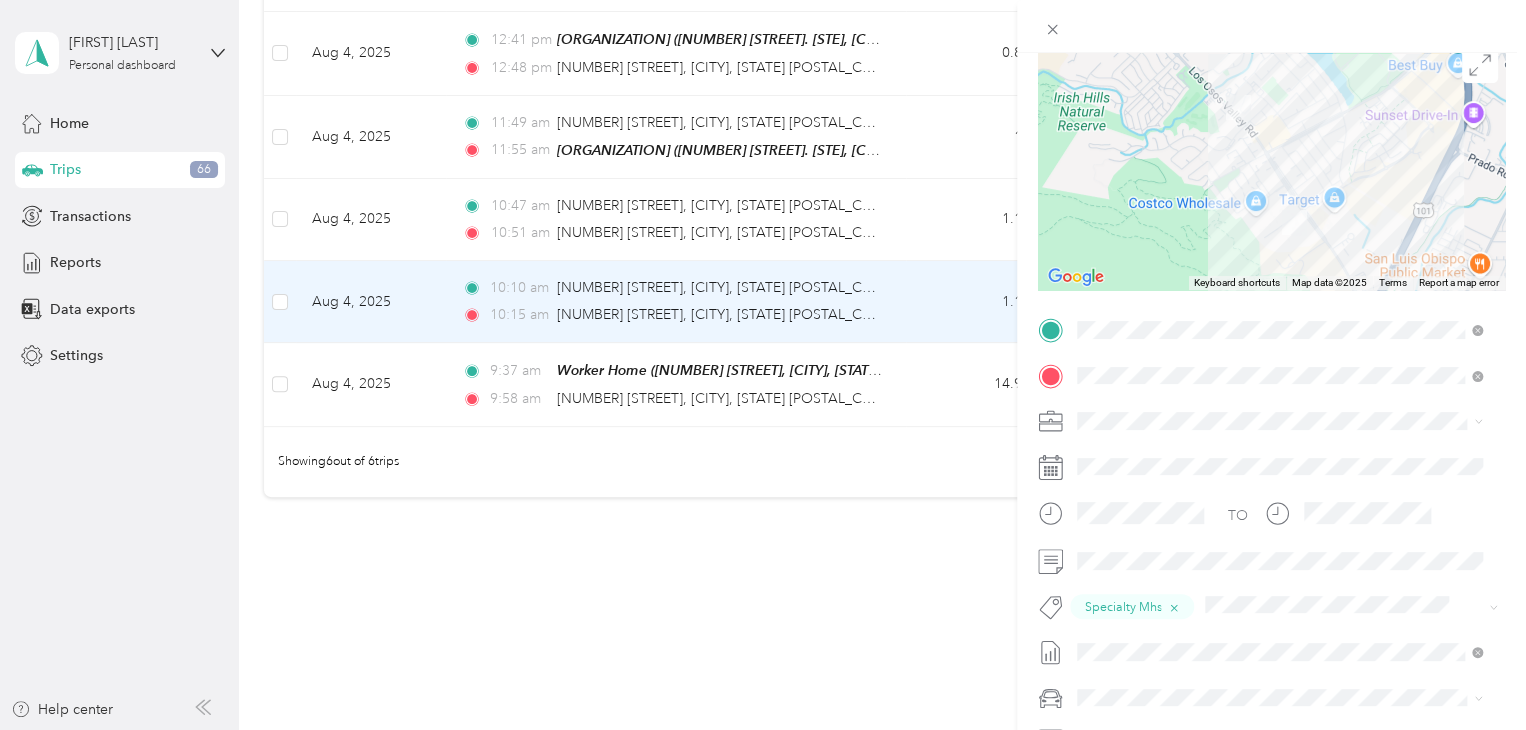 click on "Trip details Save This trip cannot be edited because it is either under review, approved, or paid. Contact your Team Manager to edit it. Miles [DECIMAL] Value ← Move left → Move right ↑ Move up ↓ Move down + Zoom in - Zoom out Home Jump left by [PERCENTAGE]% End Jump right by [PERCENTAGE]% Page Up Jump up by [PERCENTAGE]% Page Down Jump down by [PERCENTAGE]% Keyboard shortcuts Map Data Map data ©[YEAR] Map data ©[YEAR] [NUMBER] m Click to toggle between metric and imperial units Terms Report a map error TO Specialty Mhs Add photo" at bounding box center [763, 365] 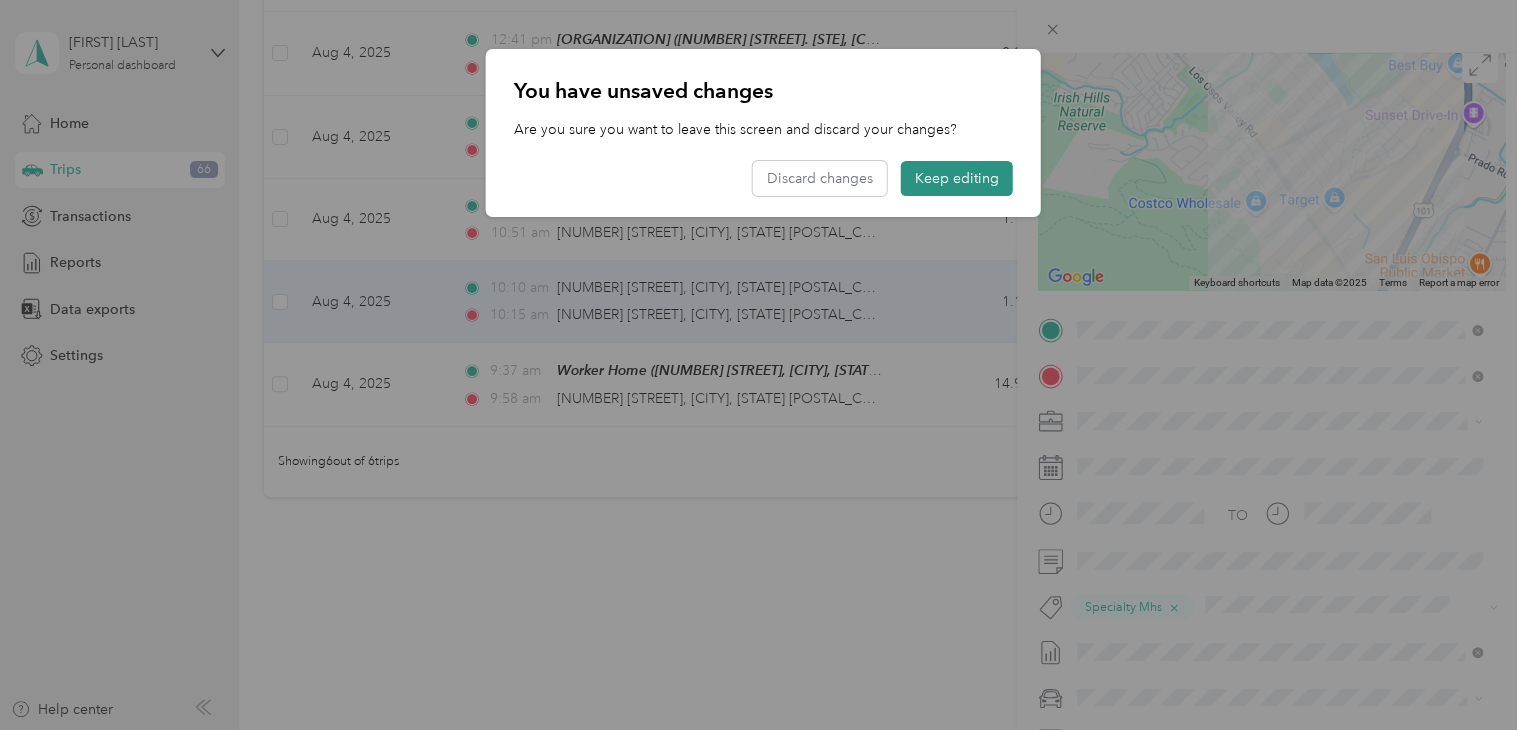 drag, startPoint x: 956, startPoint y: 173, endPoint x: 1005, endPoint y: 237, distance: 80.60397 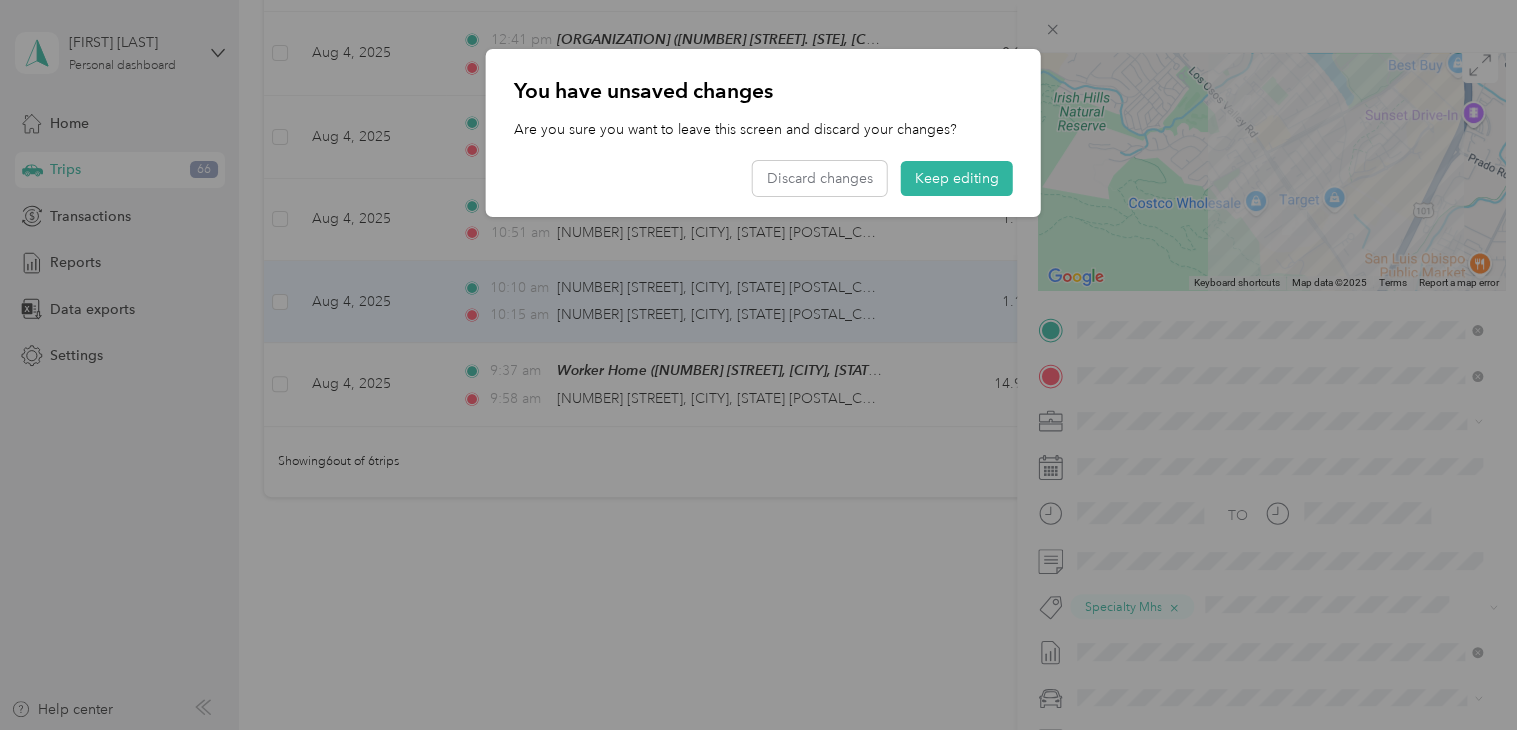 click on "Keep editing" at bounding box center (957, 178) 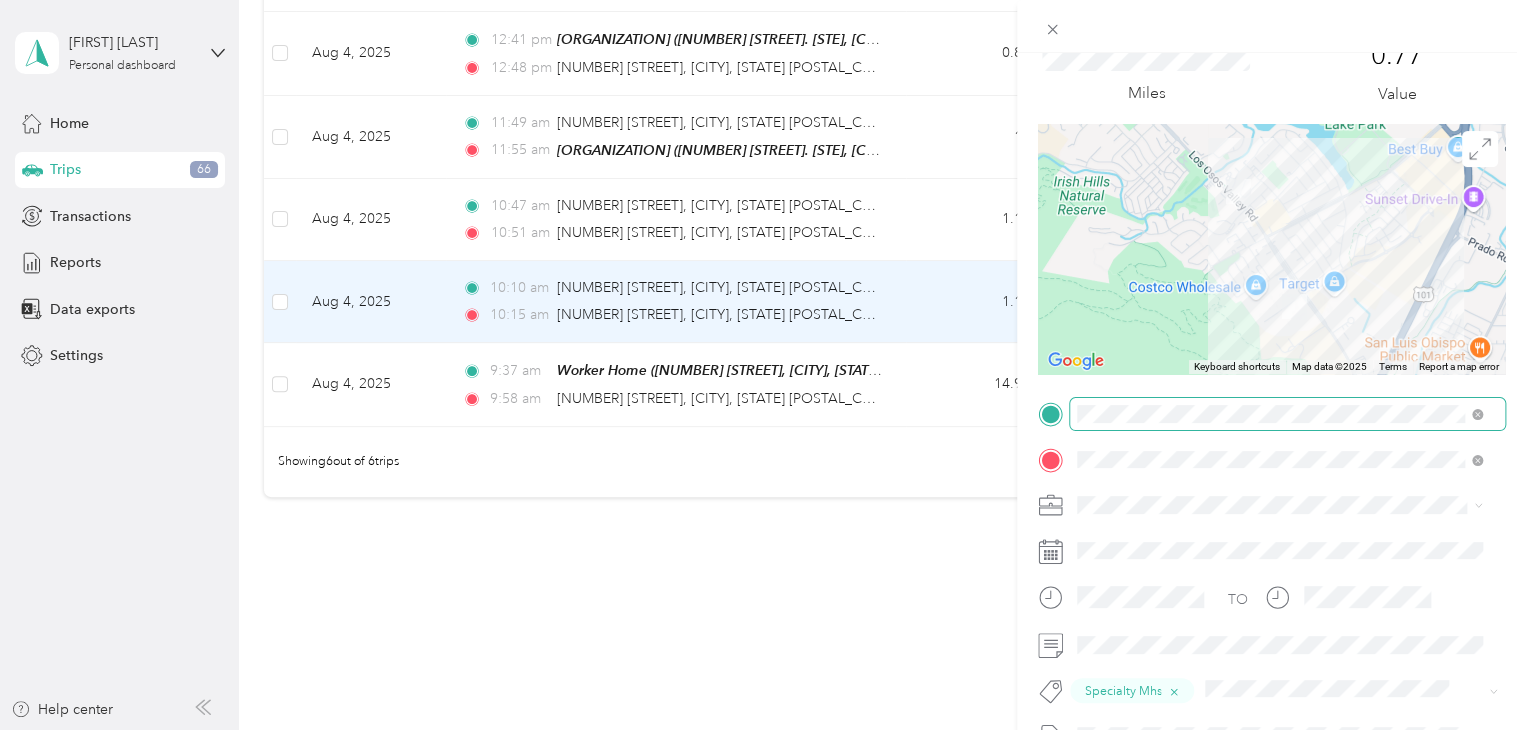 scroll, scrollTop: 0, scrollLeft: 0, axis: both 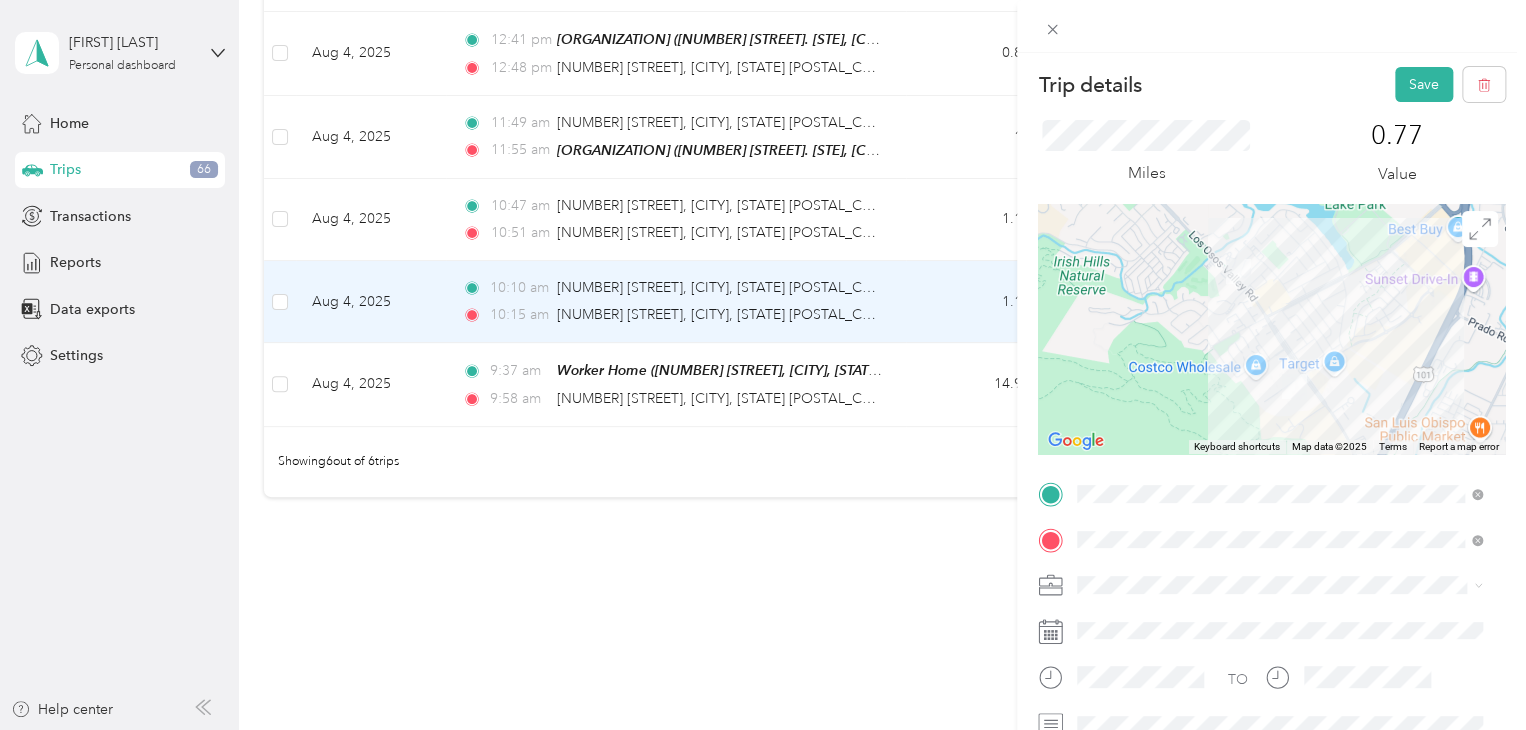 drag, startPoint x: 1403, startPoint y: 91, endPoint x: 1369, endPoint y: 80, distance: 35.735138 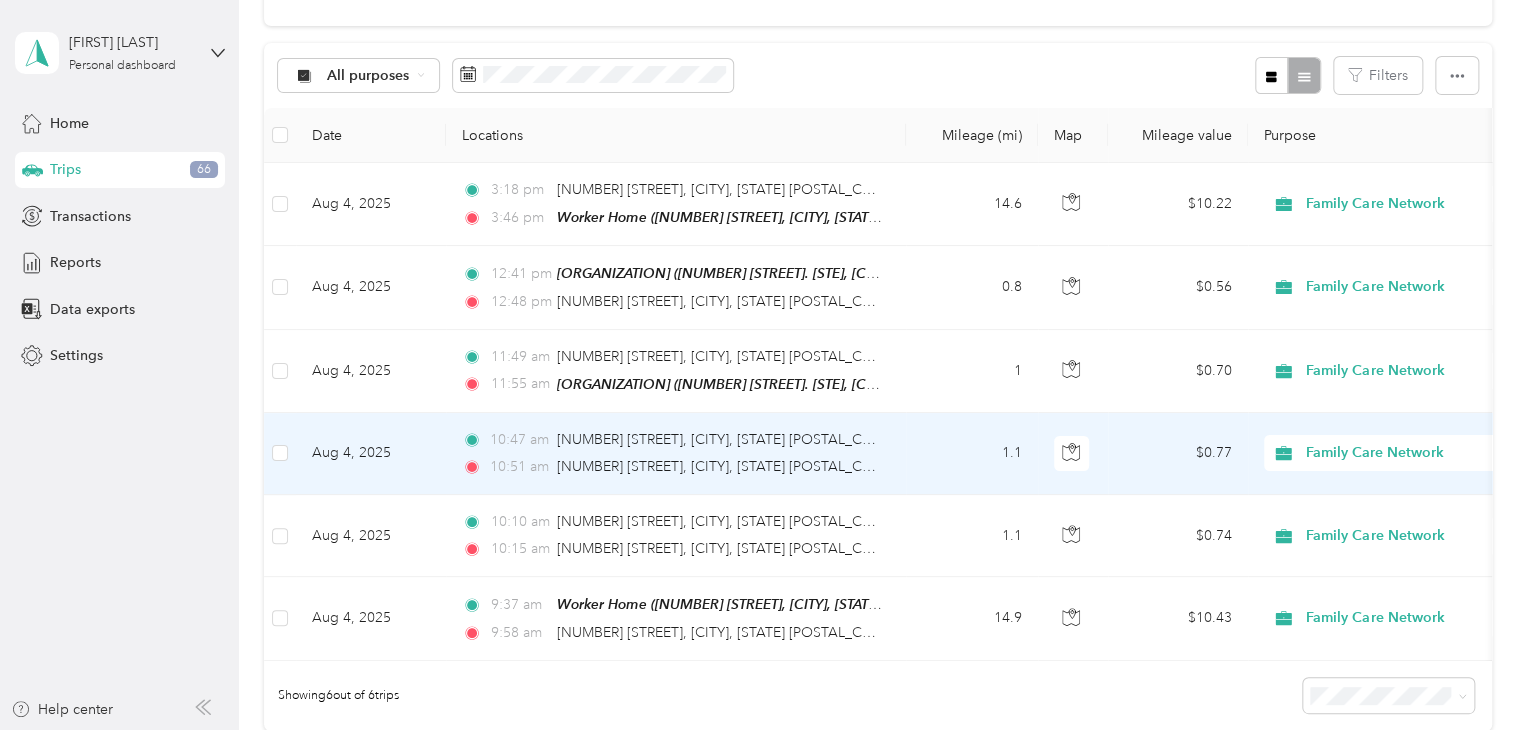 scroll, scrollTop: 208, scrollLeft: 0, axis: vertical 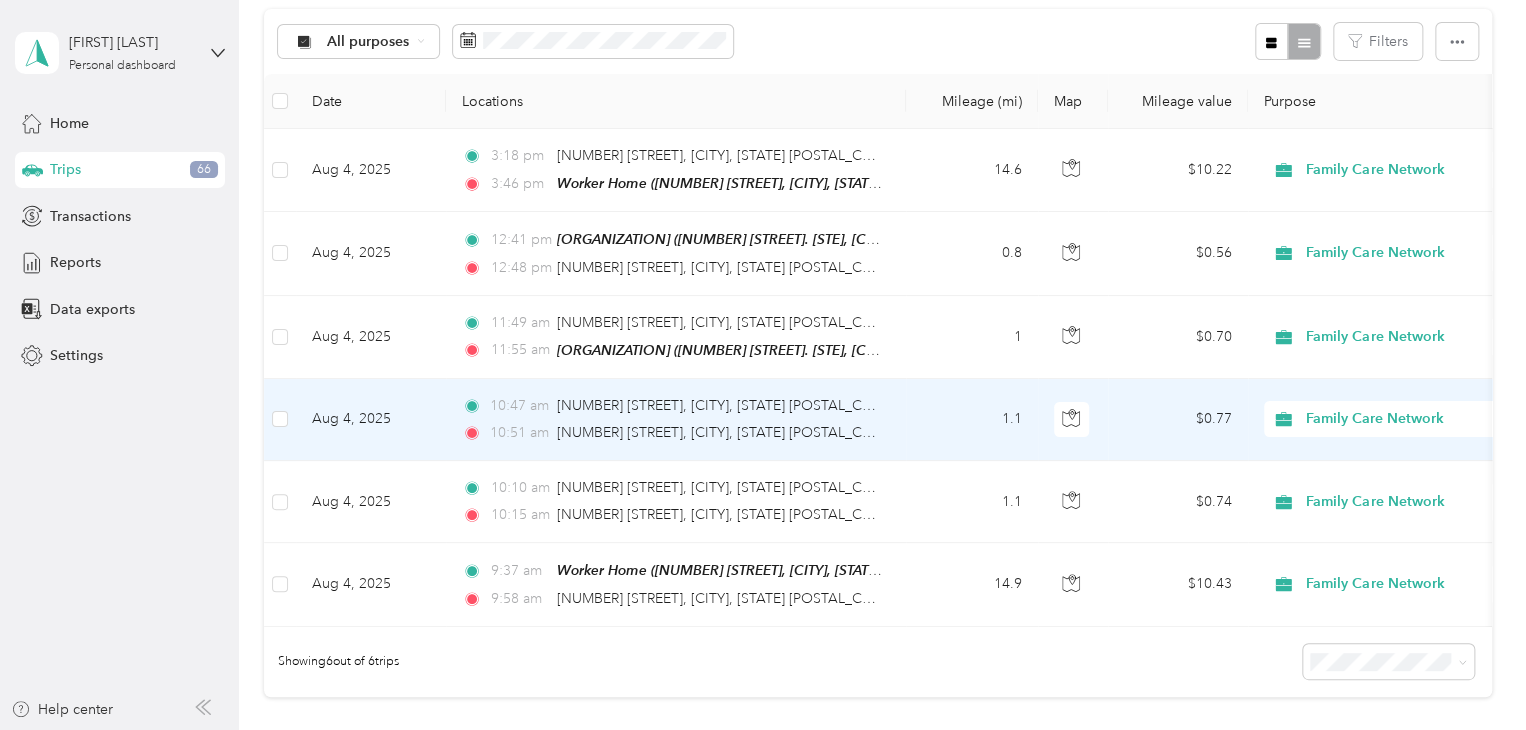 click on "1.1" at bounding box center [972, 420] 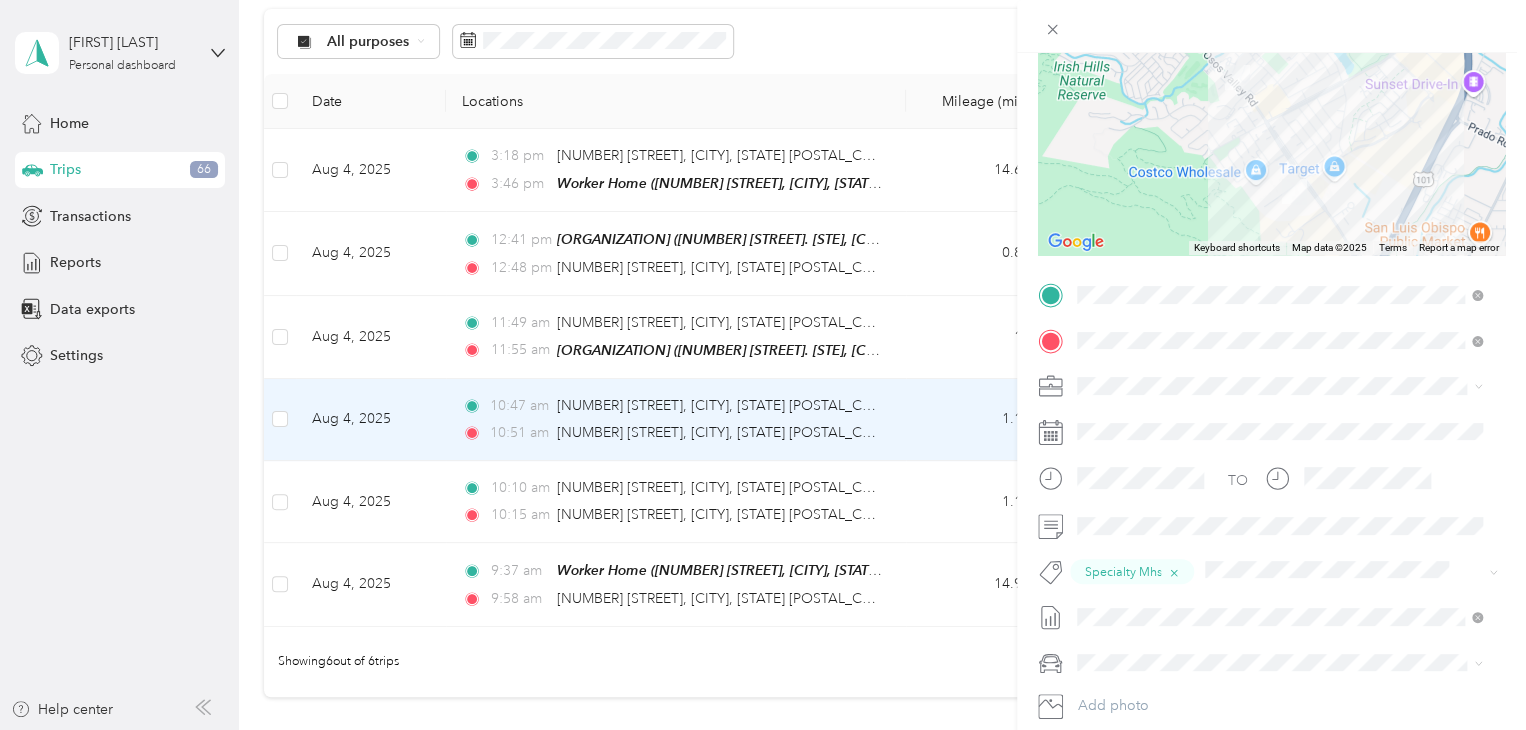 scroll, scrollTop: 200, scrollLeft: 0, axis: vertical 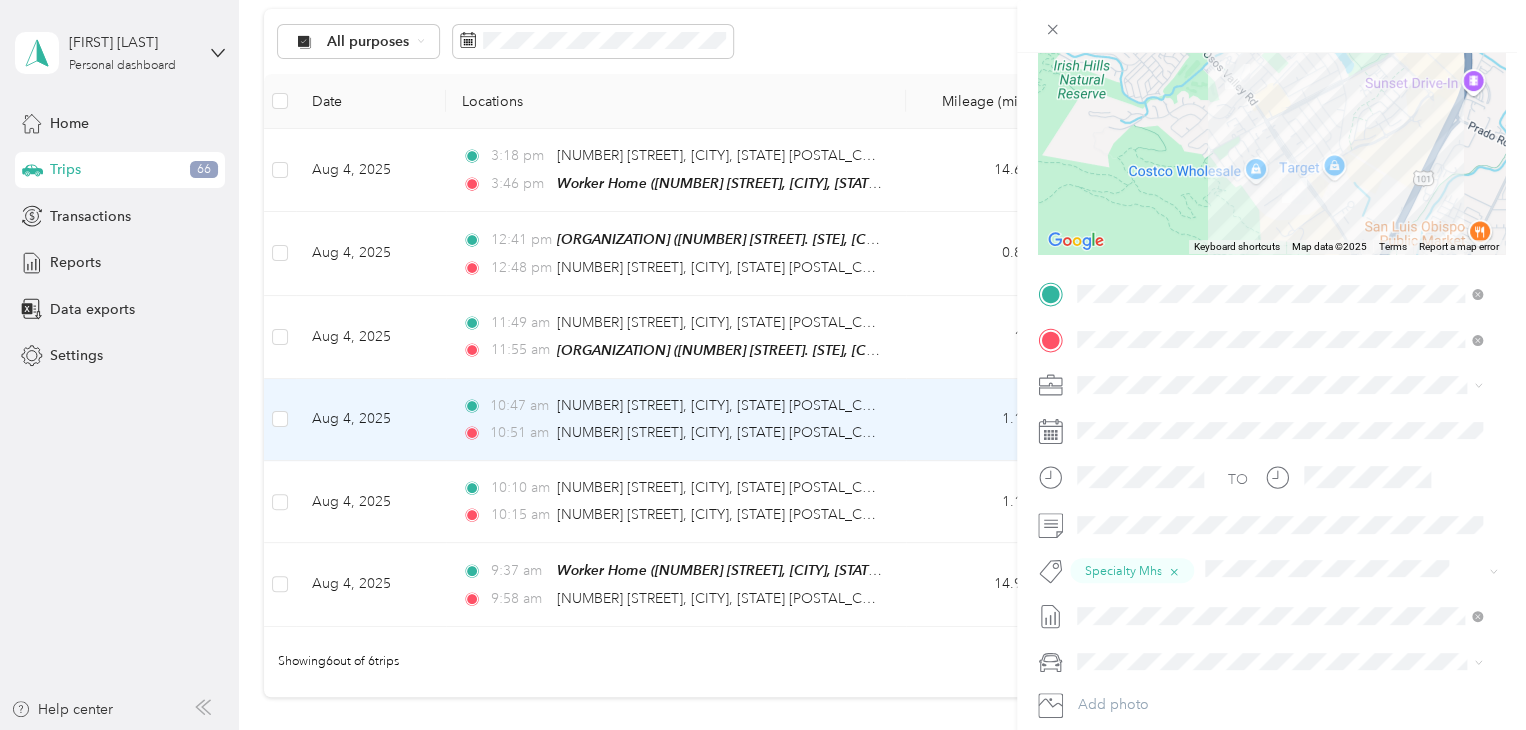 click on "Trip details Save This trip cannot be edited because it is either under review, approved, or paid. Contact your Team Manager to edit it. Miles [DECIMAL] Value ← Move left → Move right ↑ Move up ↓ Move down + Zoom in - Zoom out Home Jump left by [PERCENTAGE]% End Jump right by [PERCENTAGE]% Page Up Jump up by [PERCENTAGE]% Page Down Jump down by [PERCENTAGE]% Keyboard shortcuts Map Data Map data ©[YEAR] Map data ©[YEAR] [NUMBER] m Click to toggle between metric and imperial units Terms Report a map error TO Specialty Mhs Add photo" at bounding box center (763, 365) 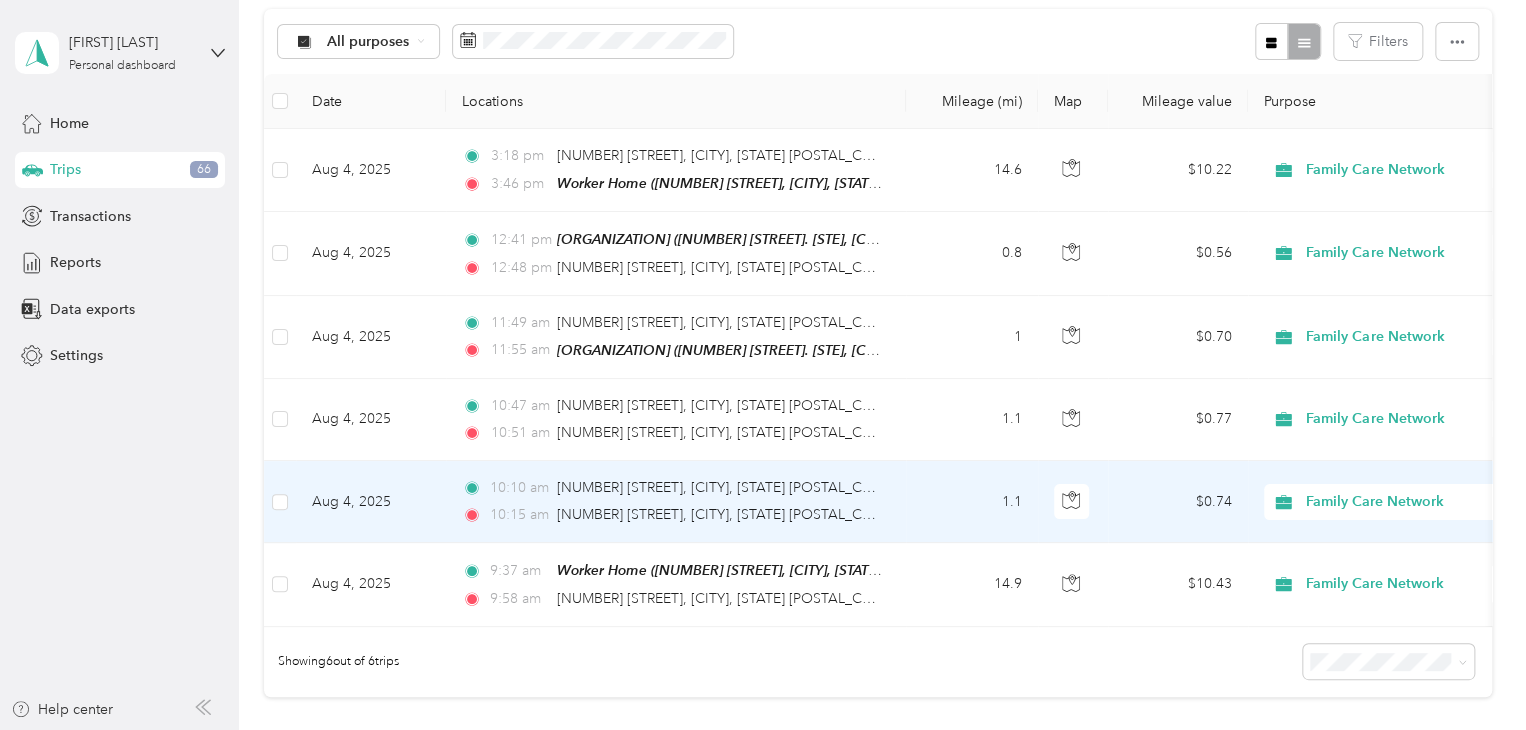 click on "1.1" at bounding box center [972, 502] 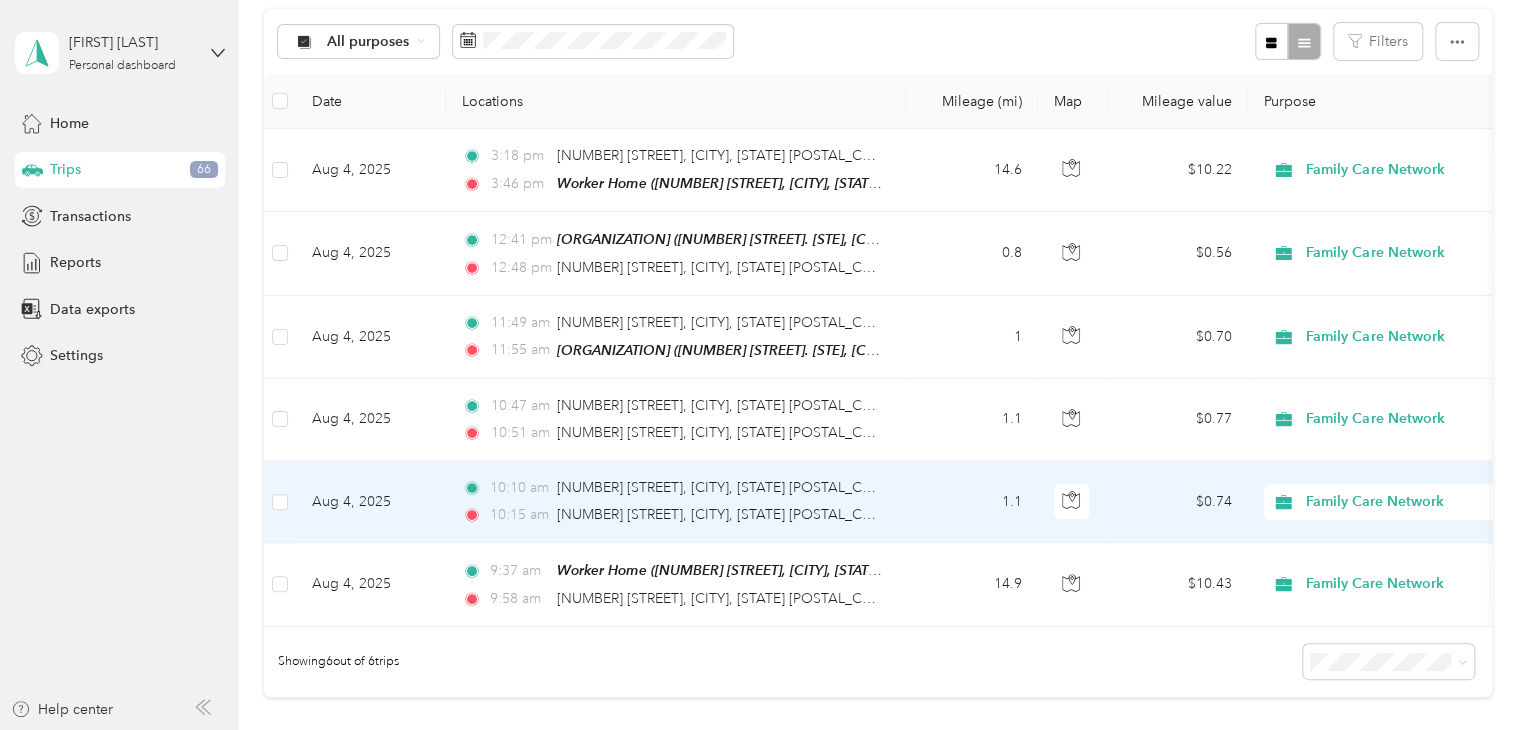click on "Trip details Save This trip cannot be edited because it is either under review, approved, or paid. Contact your Team Manager to edit it. Miles [DECIMAL] Value TO Specialty Mhs Add photo" at bounding box center (758, 730) 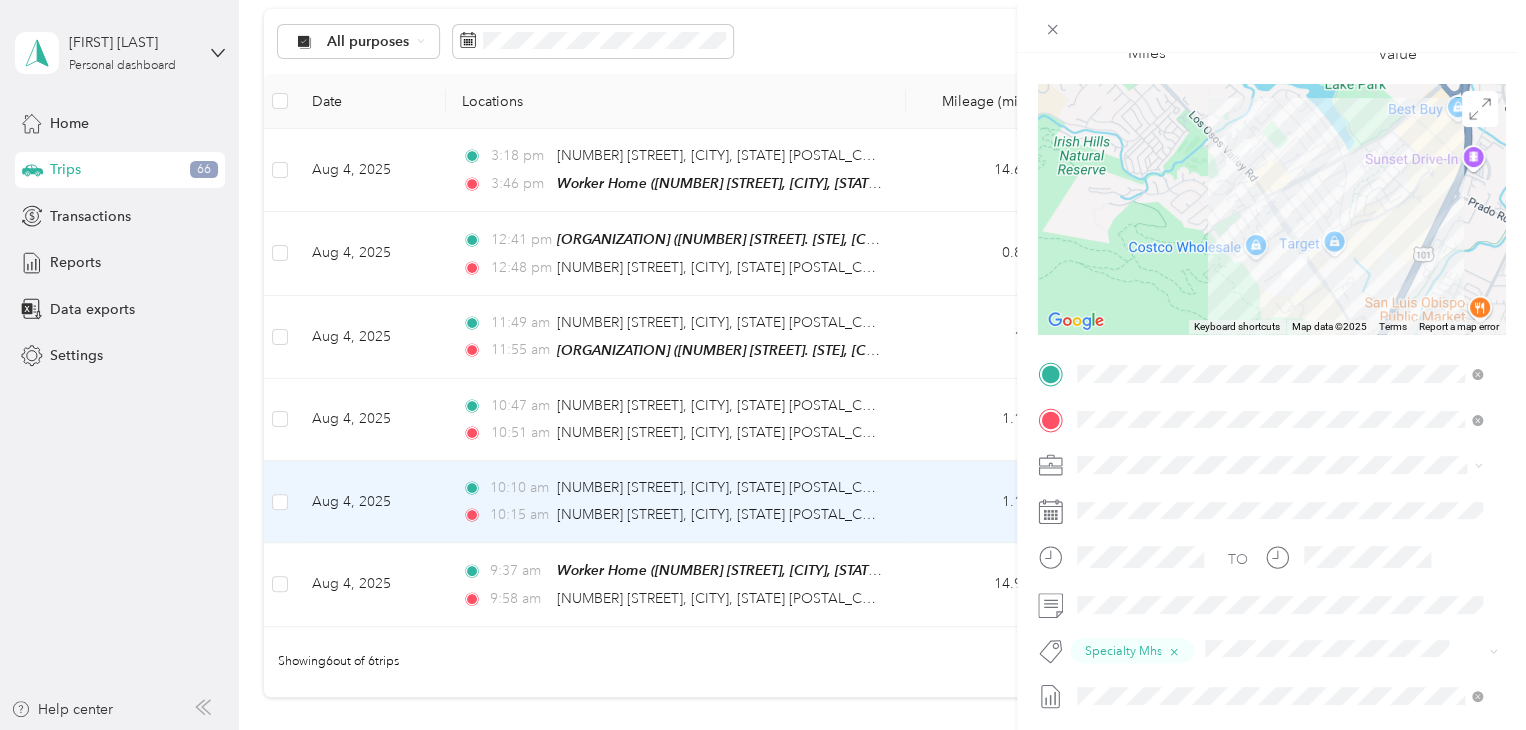 scroll, scrollTop: 300, scrollLeft: 0, axis: vertical 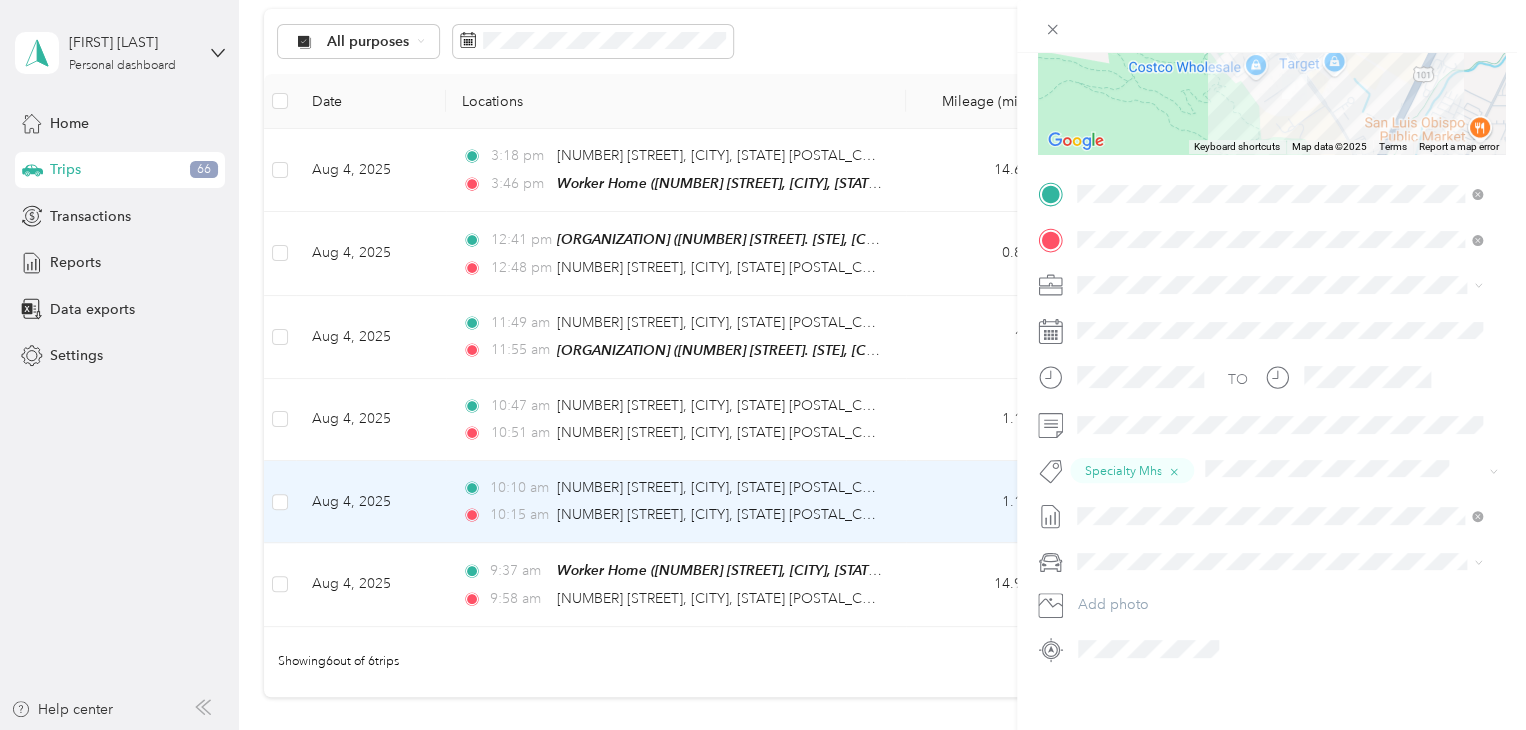 click on "Trip details Save This trip cannot be edited because it is either under review, approved, or paid. Contact your Team Manager to edit it. Miles 0.74 Value ← Move left → Move right ↑ Move up ↓ Move down + Zoom in - Zoom out Home Jump left by 75% End Jump right by 75% Page Up Jump up by 75% Page Down Jump down by 75% Keyboard shortcuts Map Data Map data ©2025 Map data ©2025 500 m Click to toggle between metric and imperial units Terms Report a map error TO Specialty Mhs Add photo" at bounding box center (763, 365) 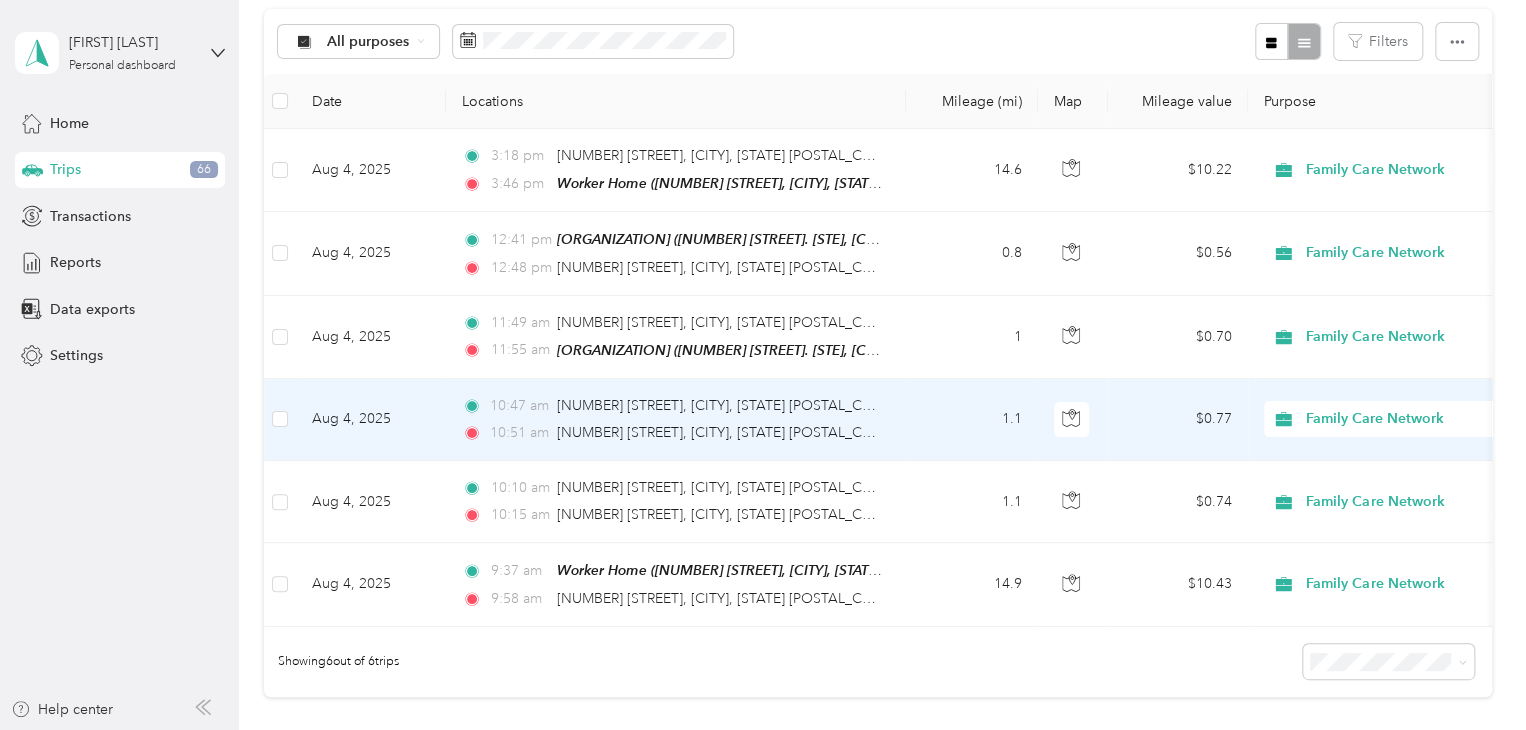 click on "1.1" at bounding box center [972, 420] 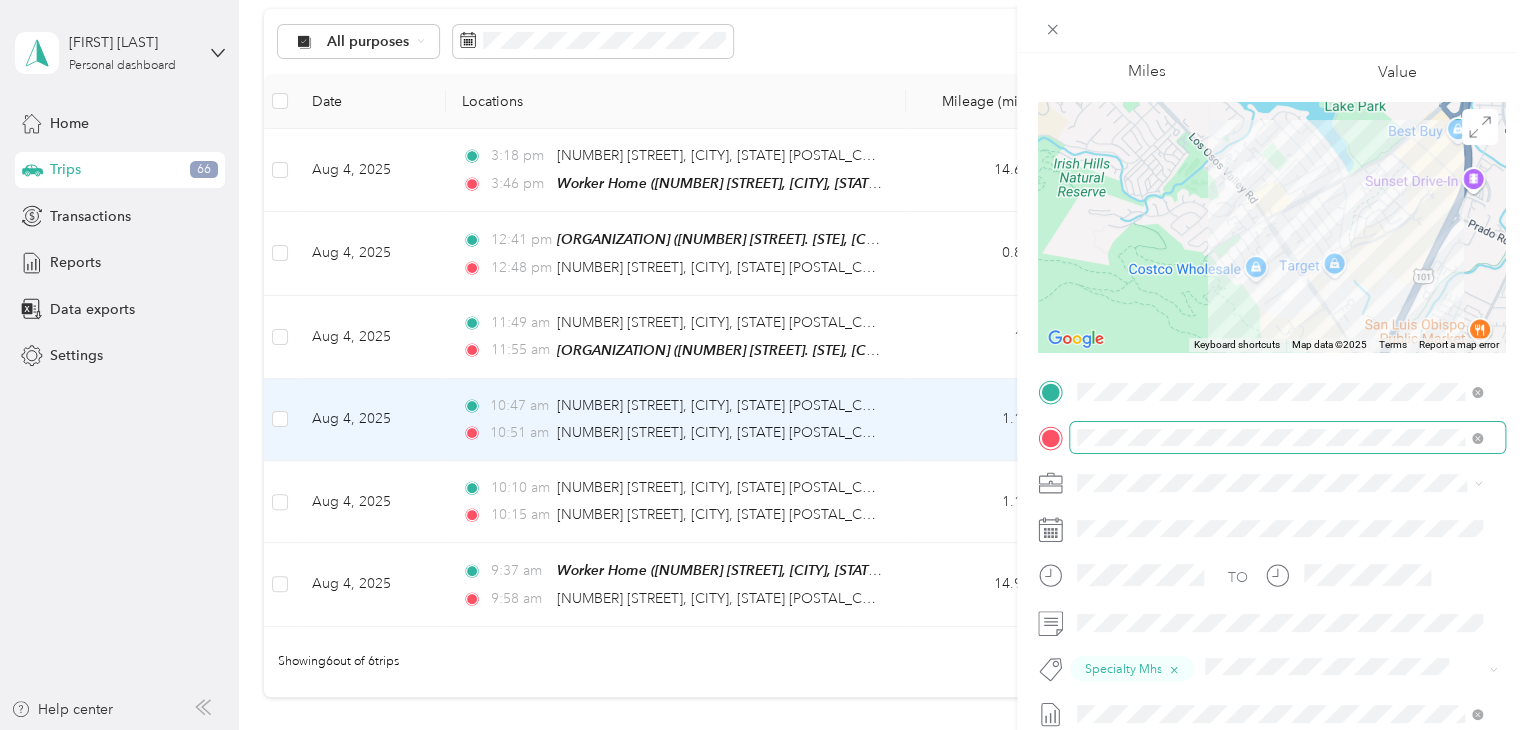 scroll, scrollTop: 200, scrollLeft: 0, axis: vertical 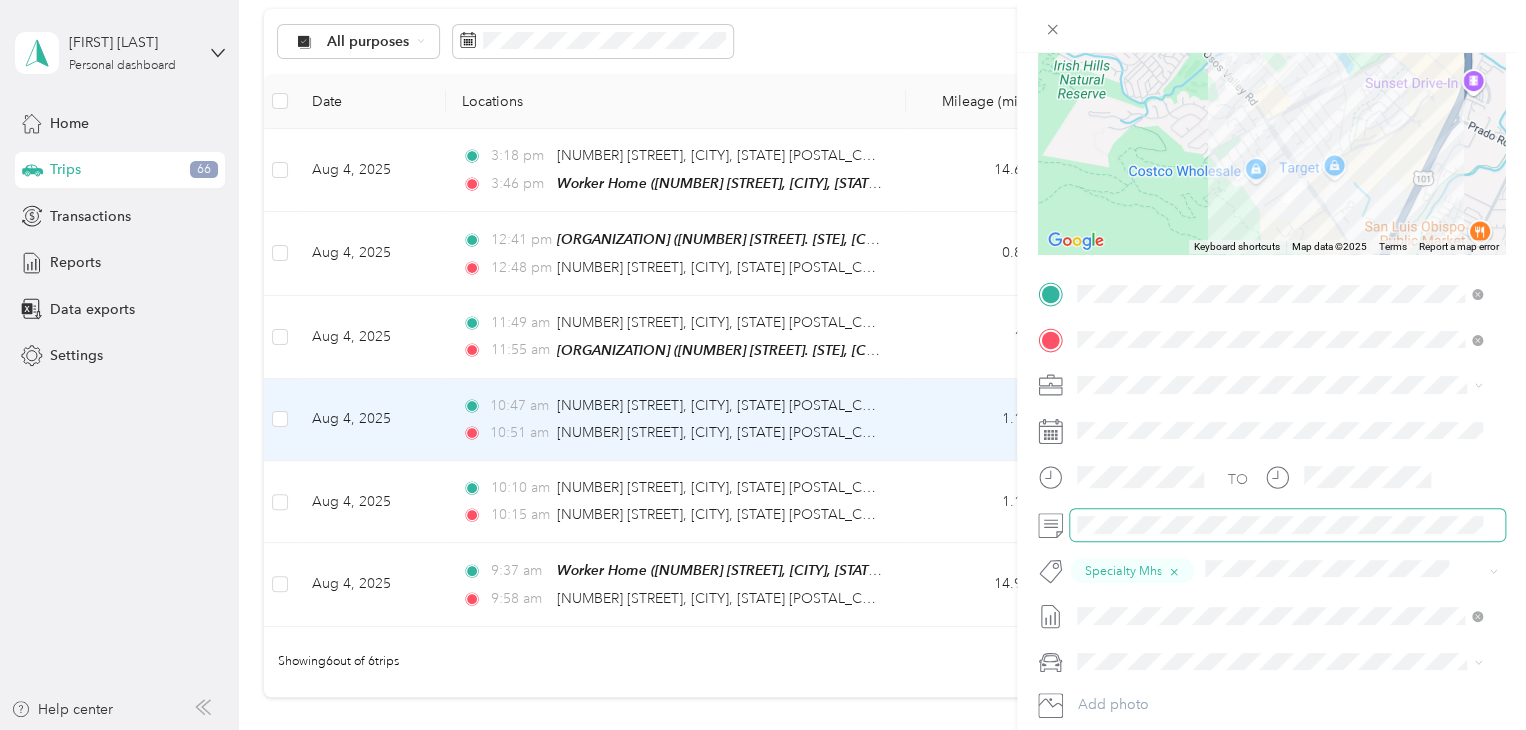 click on "Trip details Save This trip cannot be edited because it is either under review, approved, or paid. Contact your Team Manager to edit it. Miles [DECIMAL] Value ← Move left → Move right ↑ Move up ↓ Move down + Zoom in - Zoom out Home Jump left by [PERCENTAGE]% End Jump right by [PERCENTAGE]% Page Up Jump up by [PERCENTAGE]% Page Down Jump down by [PERCENTAGE]% Keyboard shortcuts Map Data Map data ©[YEAR] Map data ©[YEAR] [NUMBER] m Click to toggle between metric and imperial units Terms Report a map error TO Specialty Mhs Add photo" at bounding box center [763, 365] 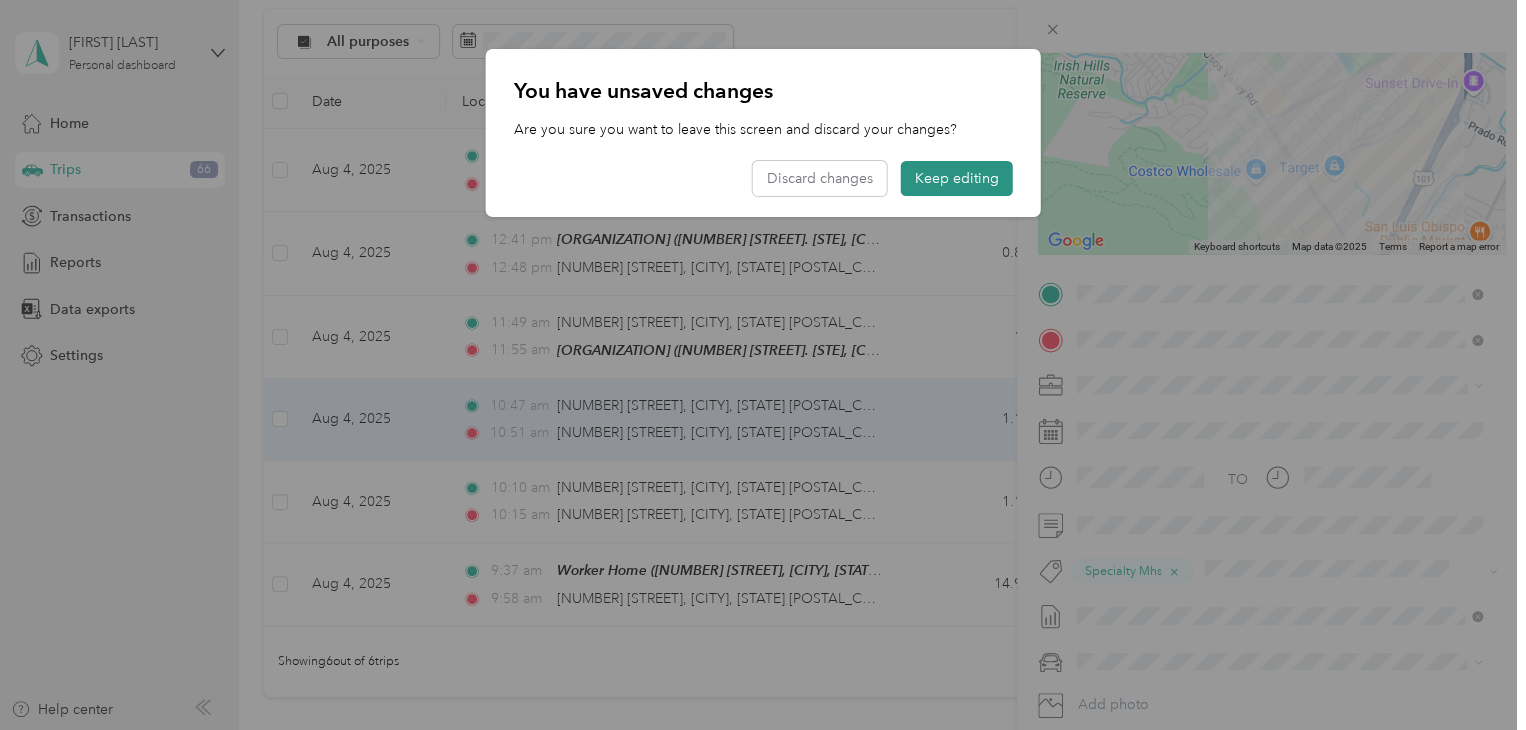click on "Keep editing" at bounding box center [957, 178] 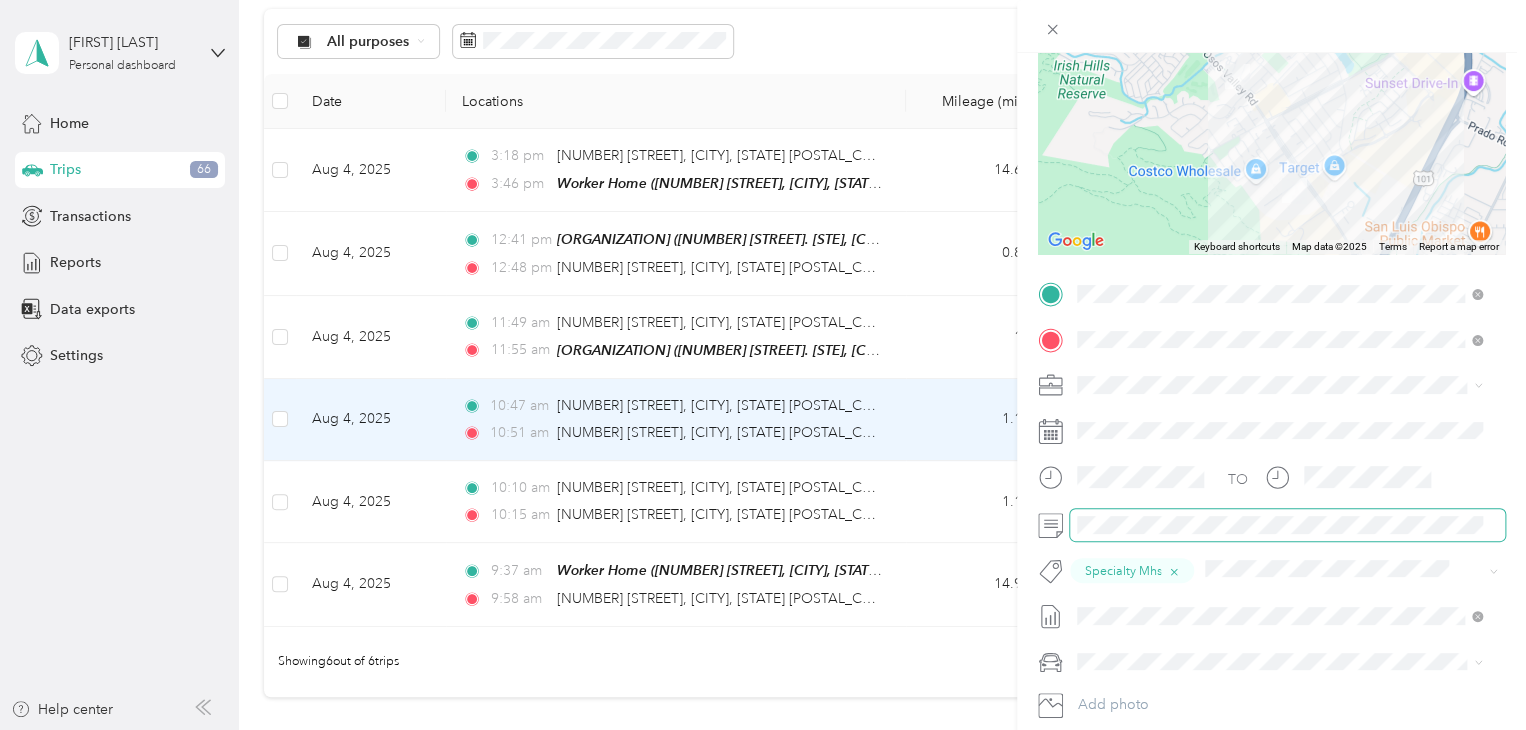 scroll, scrollTop: 0, scrollLeft: 197, axis: horizontal 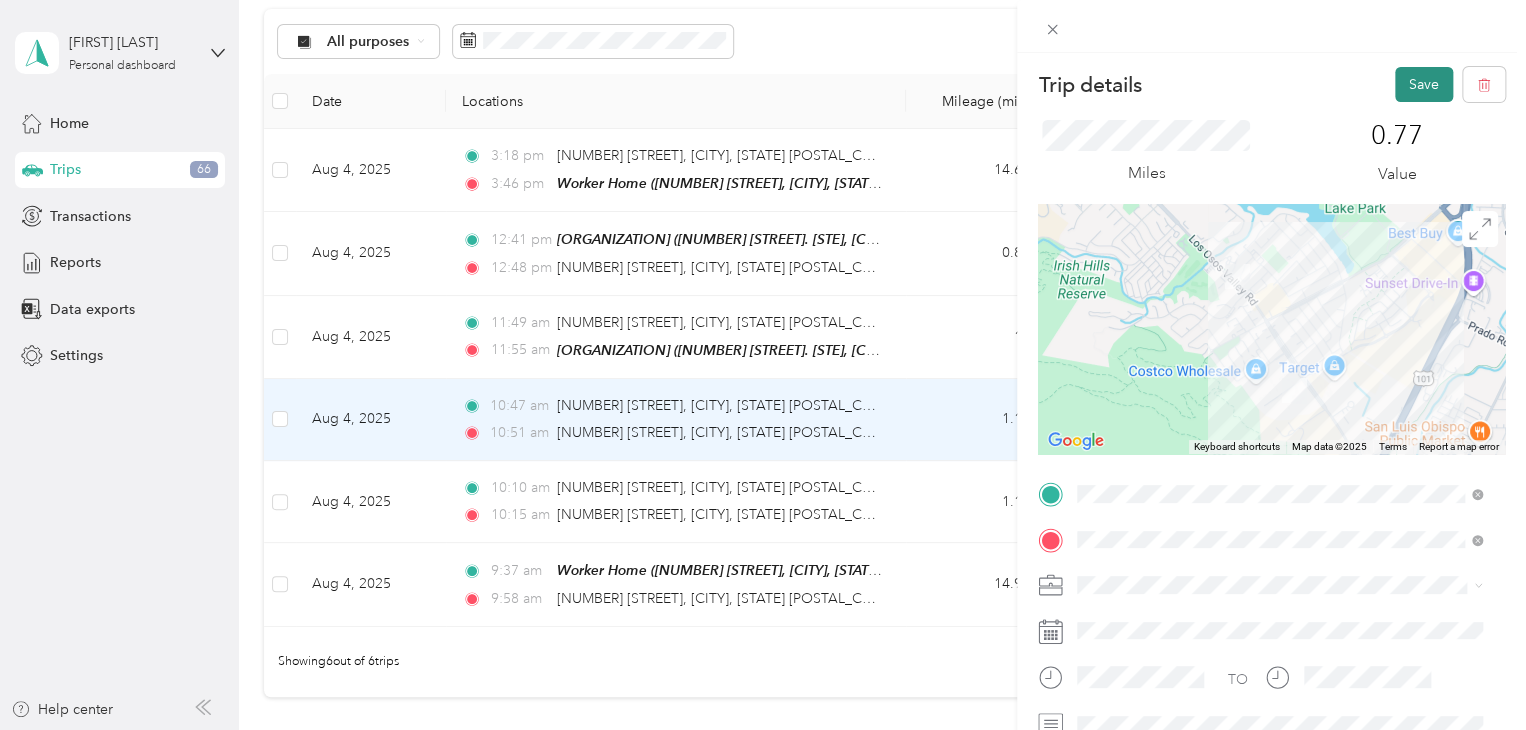click on "Save" at bounding box center [1424, 84] 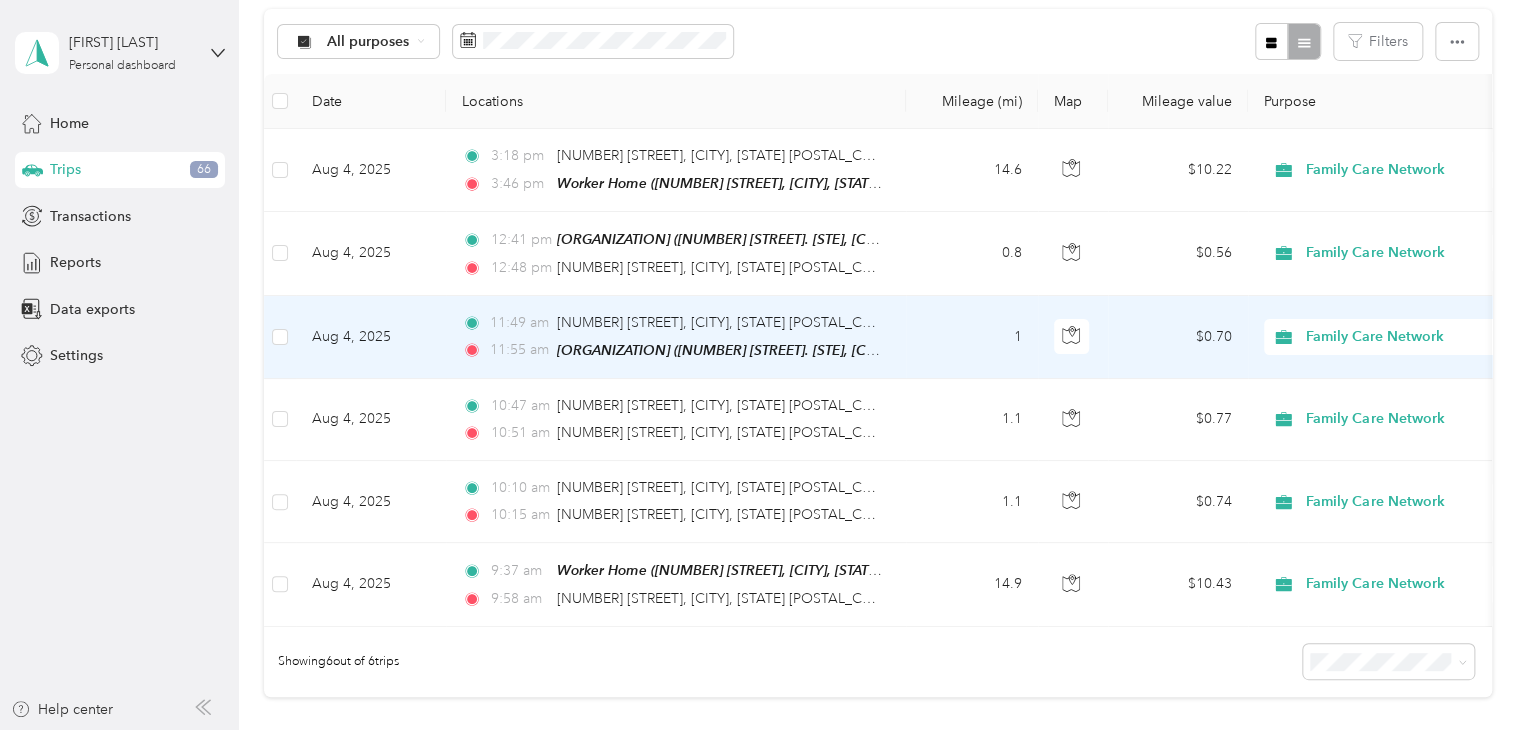 click on "1" at bounding box center [972, 337] 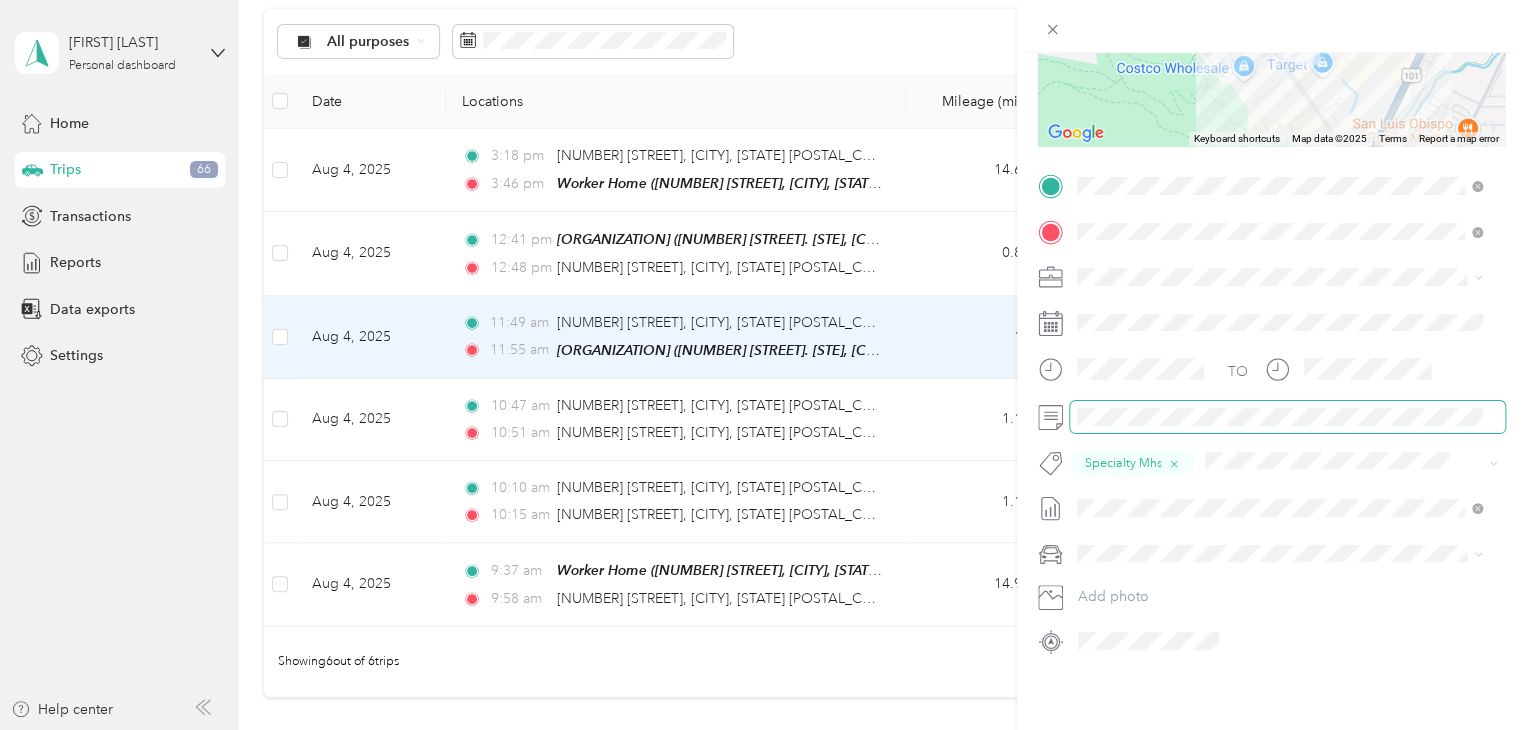 scroll, scrollTop: 323, scrollLeft: 0, axis: vertical 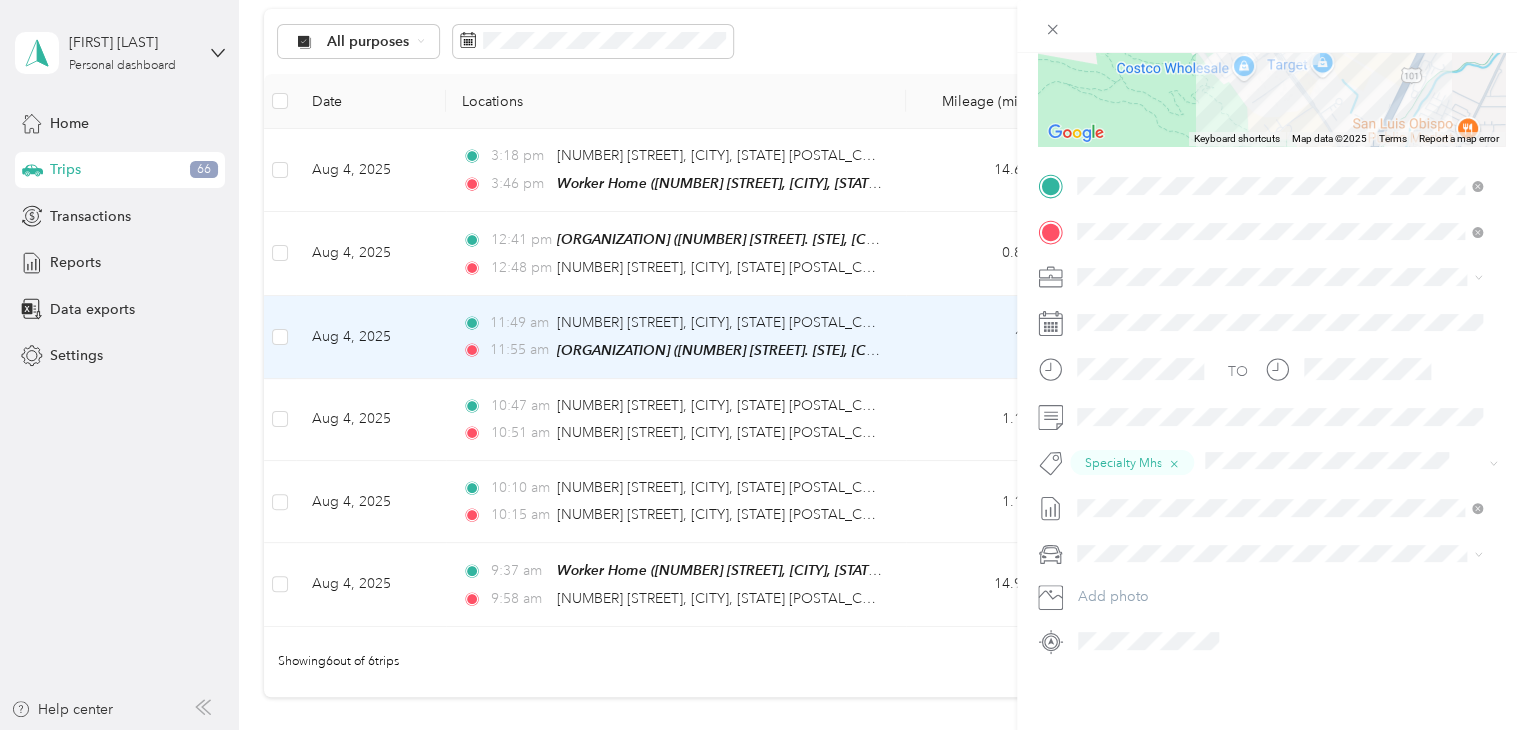 click on "Personal" at bounding box center (1110, 325) 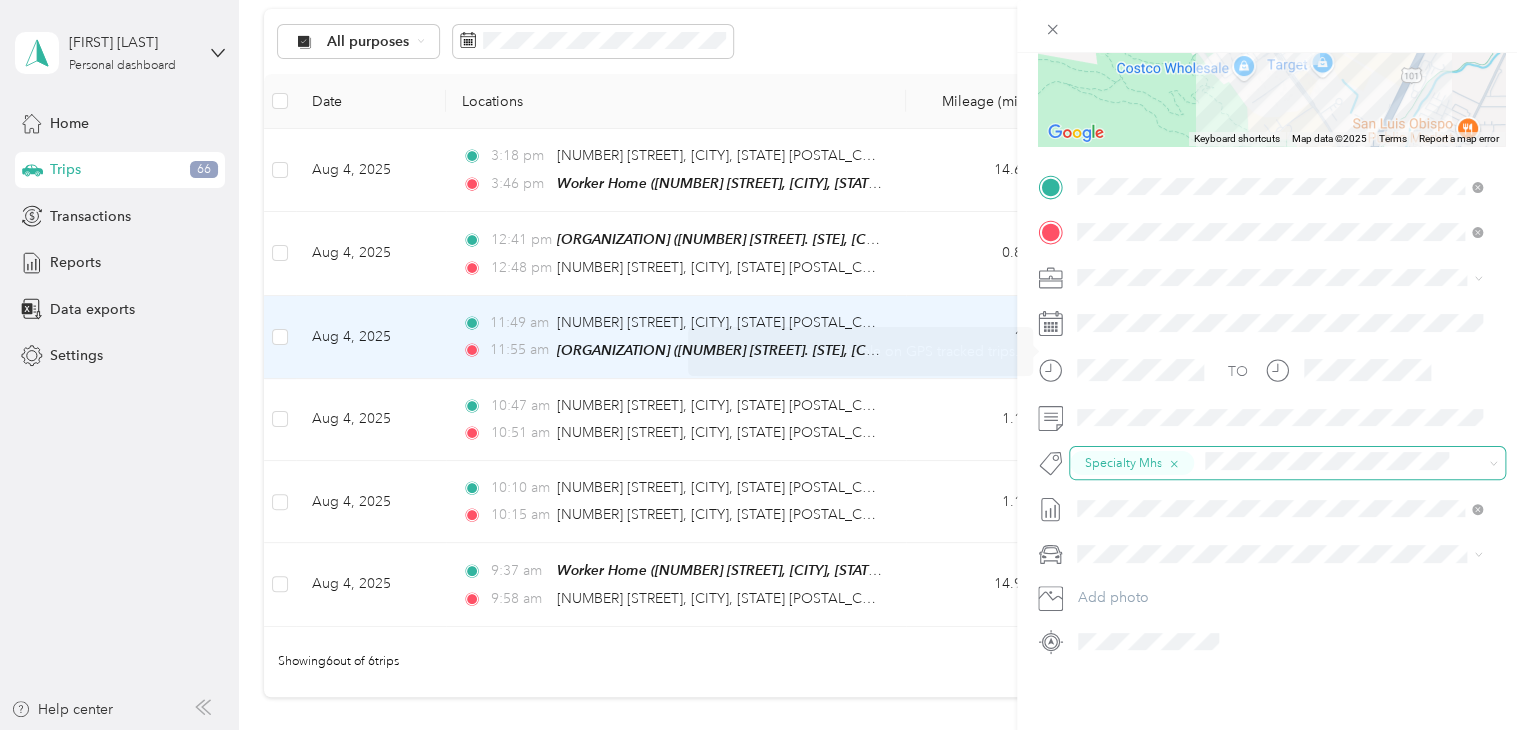 click on "Specialty Mhs" at bounding box center (1132, 463) 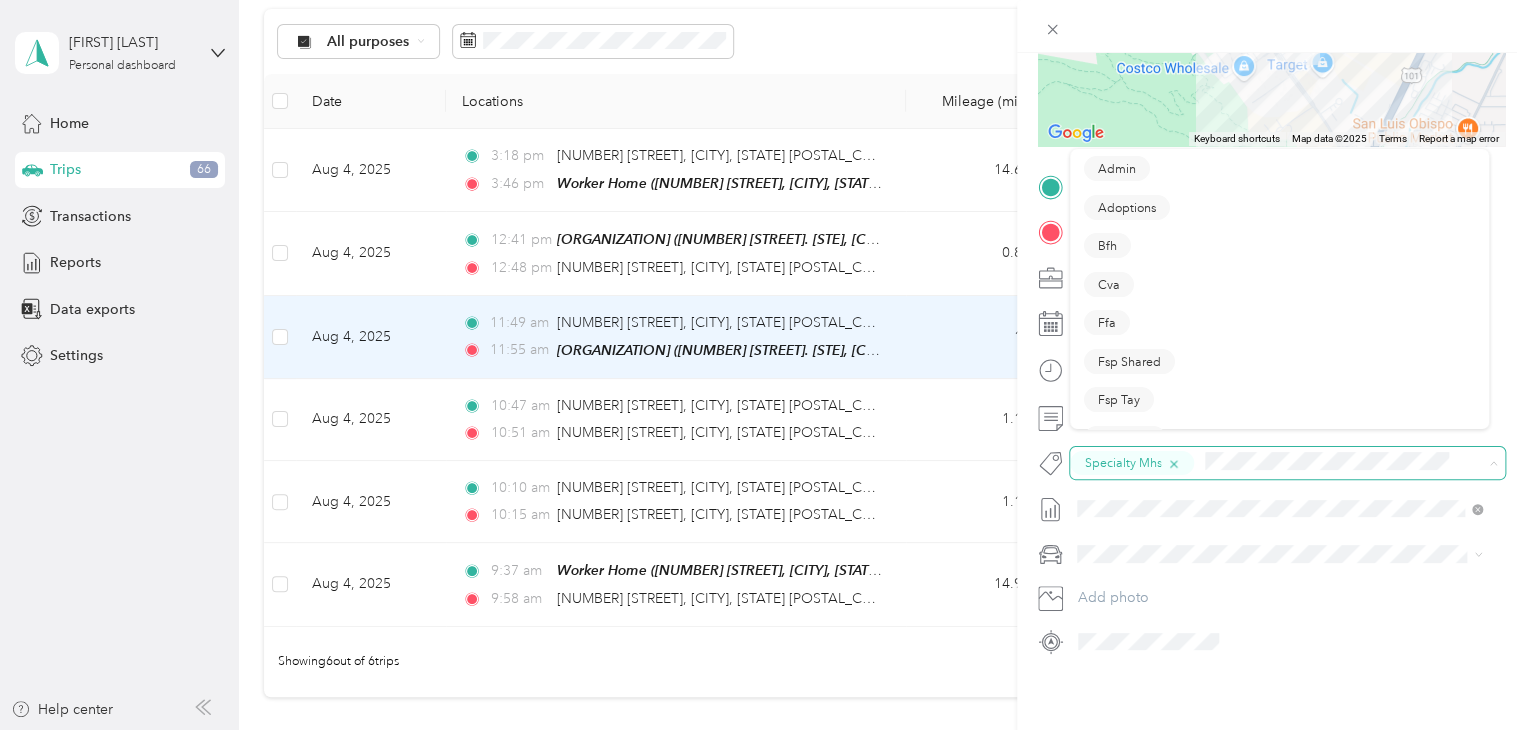 click 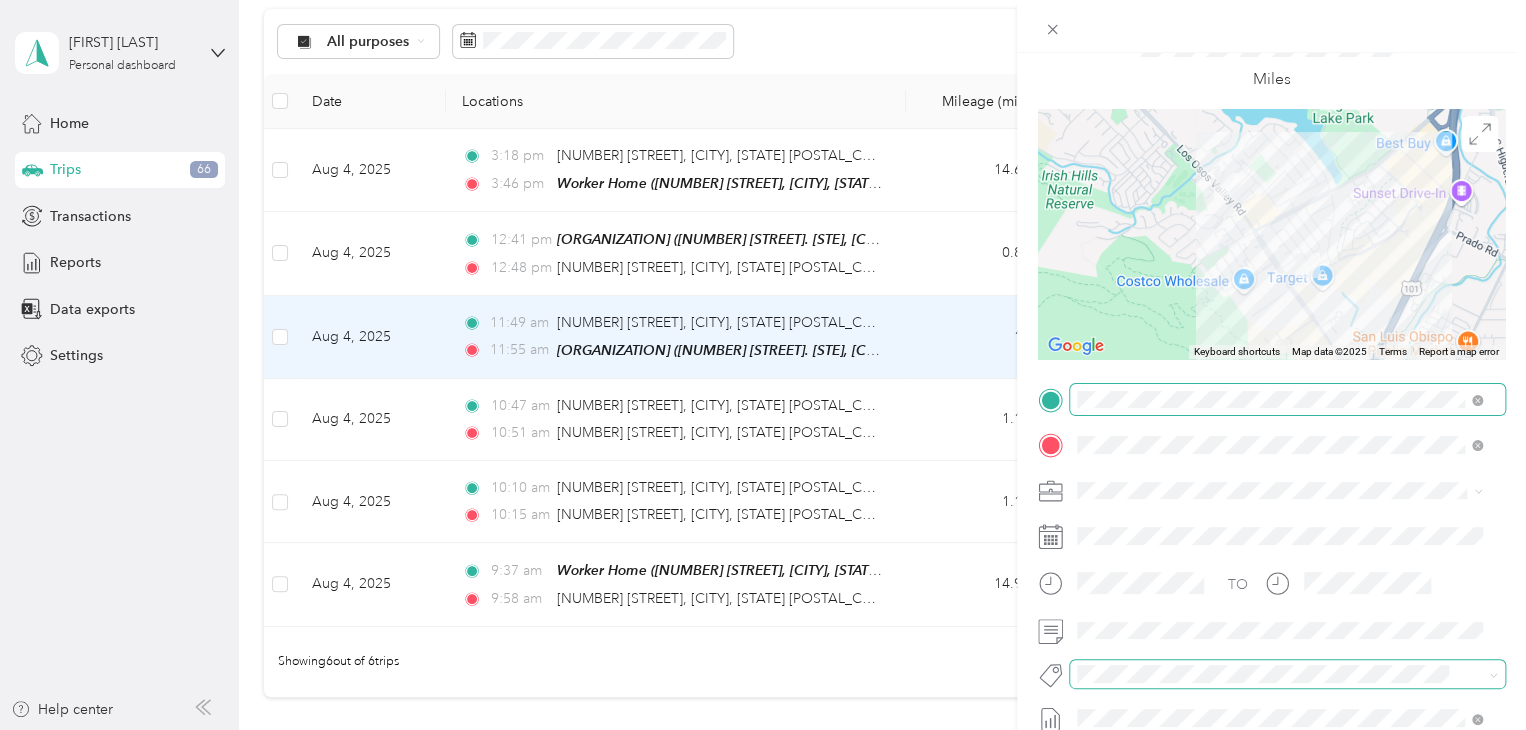 scroll, scrollTop: 0, scrollLeft: 0, axis: both 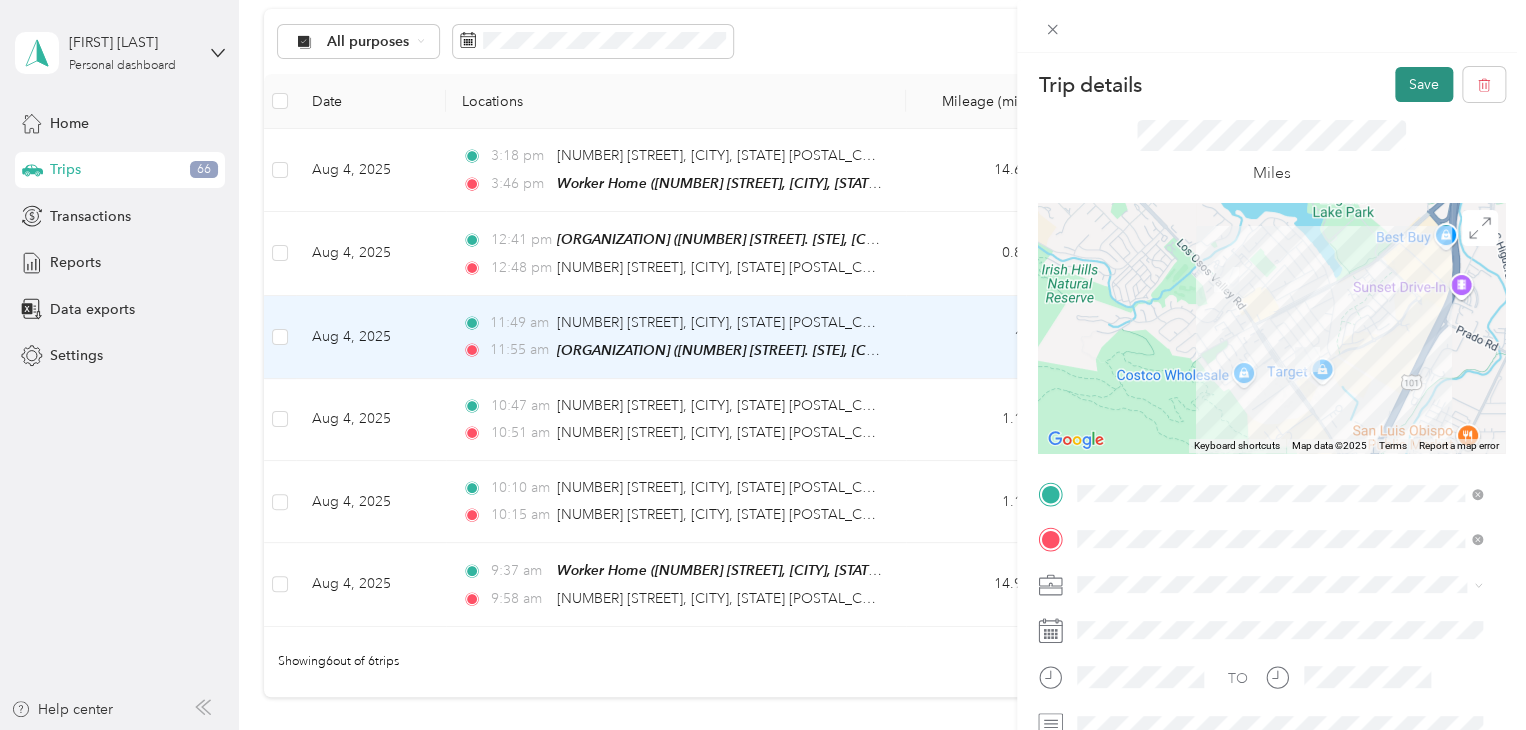 click on "Save" at bounding box center (1424, 84) 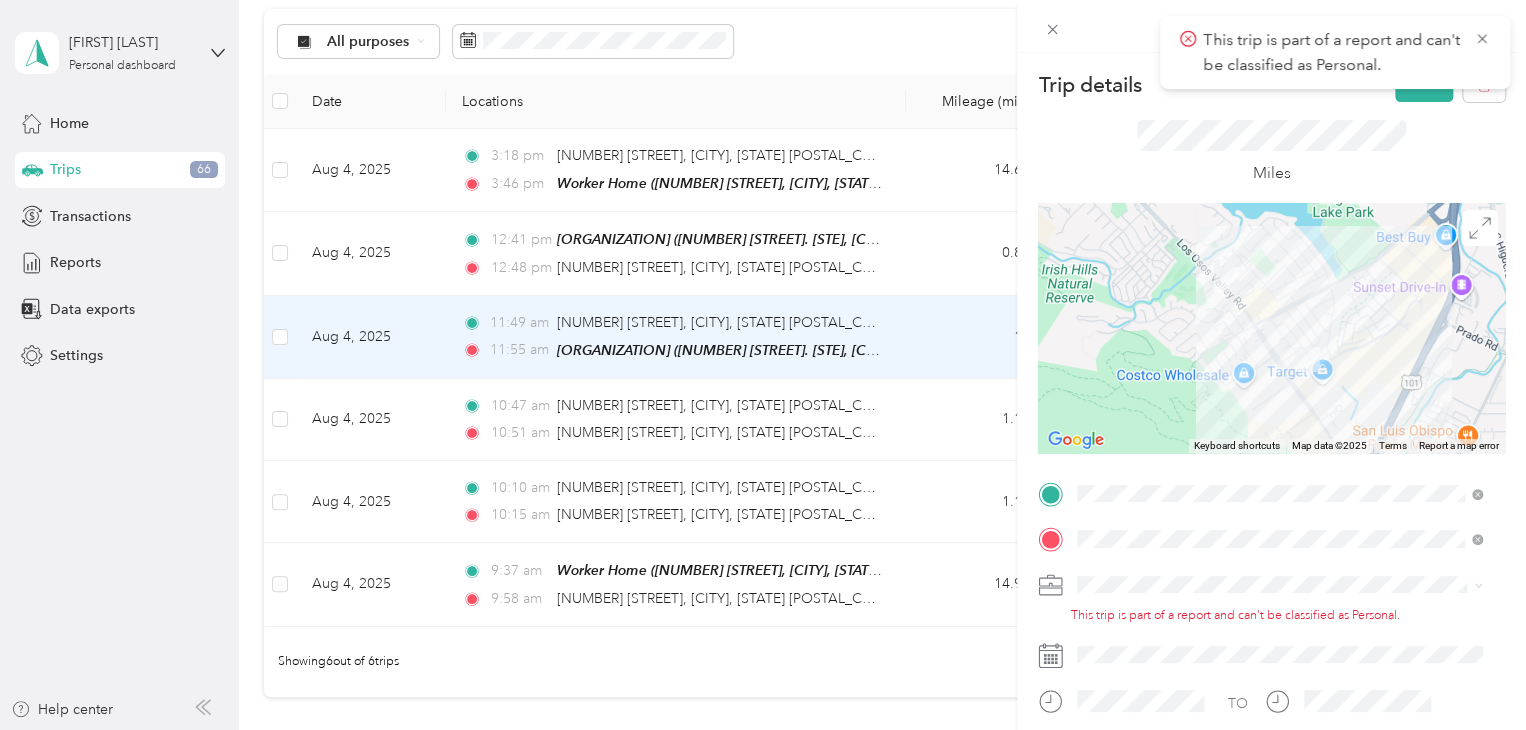 click 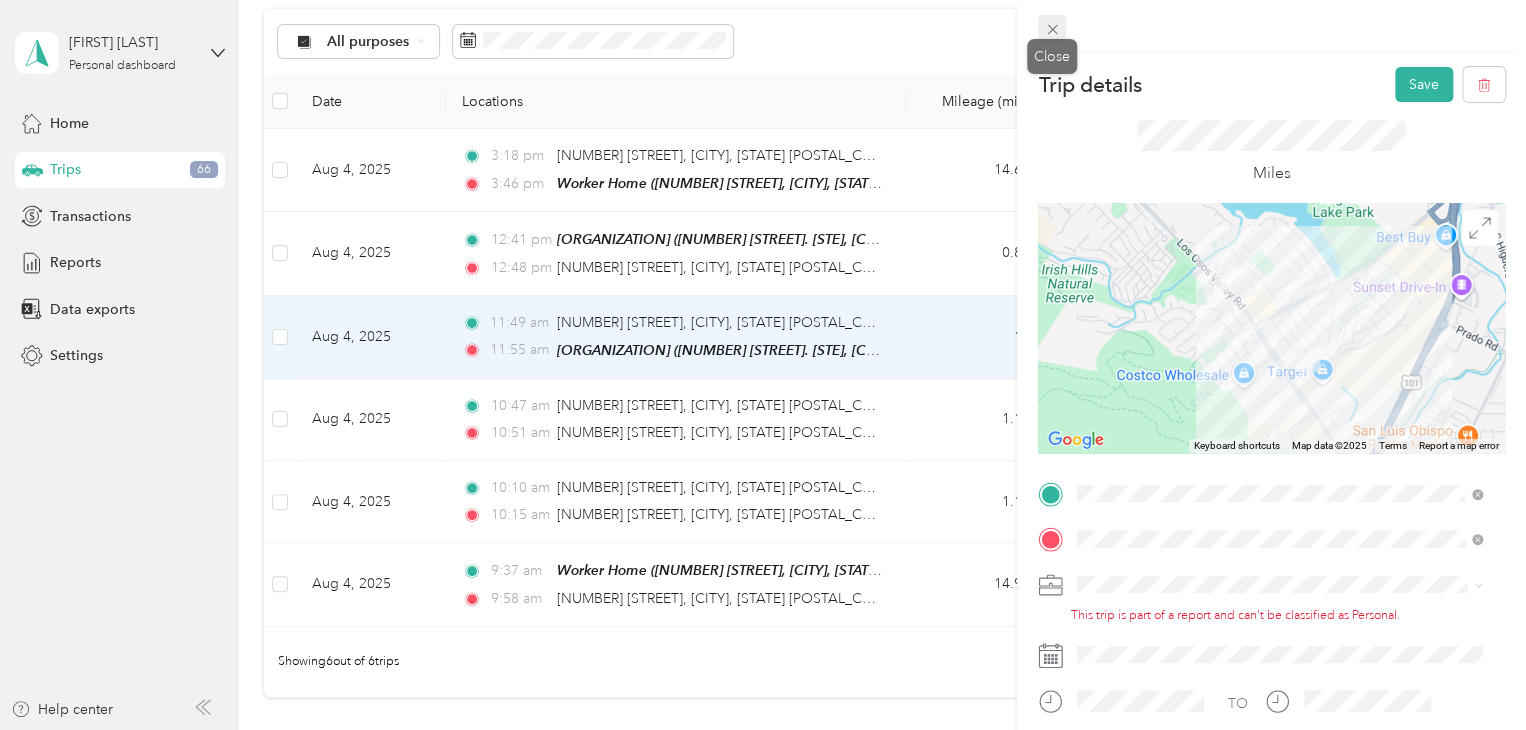click 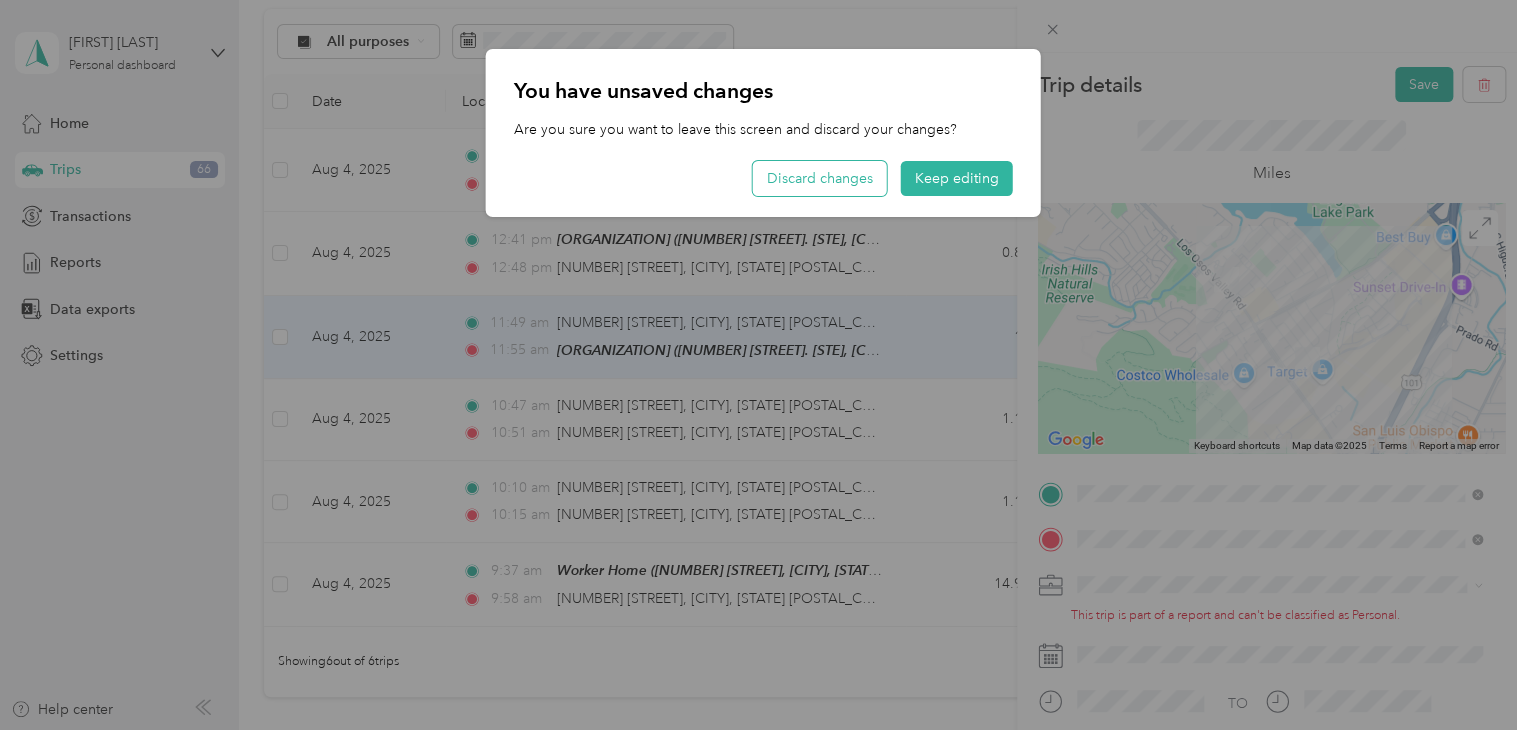 drag, startPoint x: 832, startPoint y: 169, endPoint x: 854, endPoint y: 168, distance: 22.022715 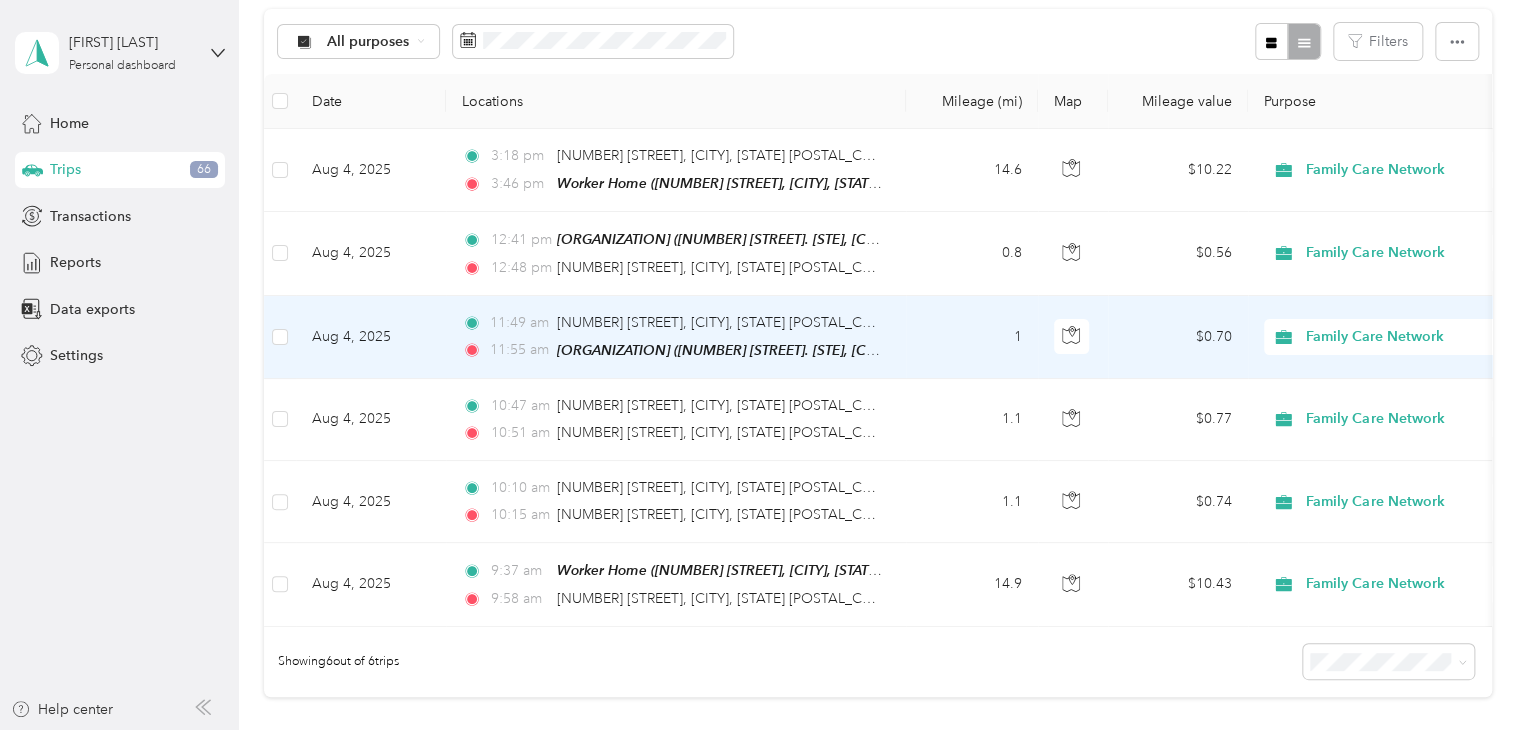 click on "Family Care Network" at bounding box center (1397, 337) 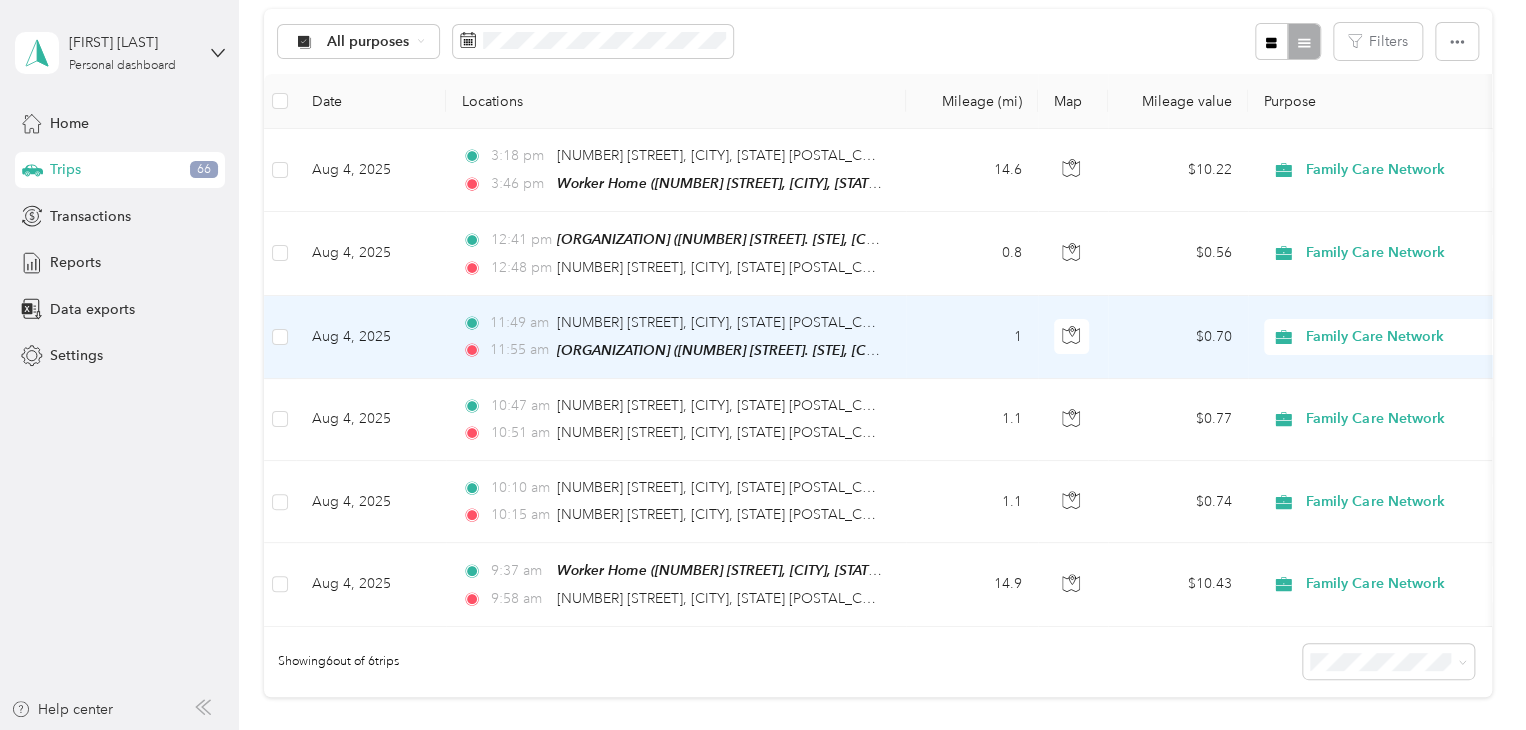 click on "Personal" at bounding box center (1405, 404) 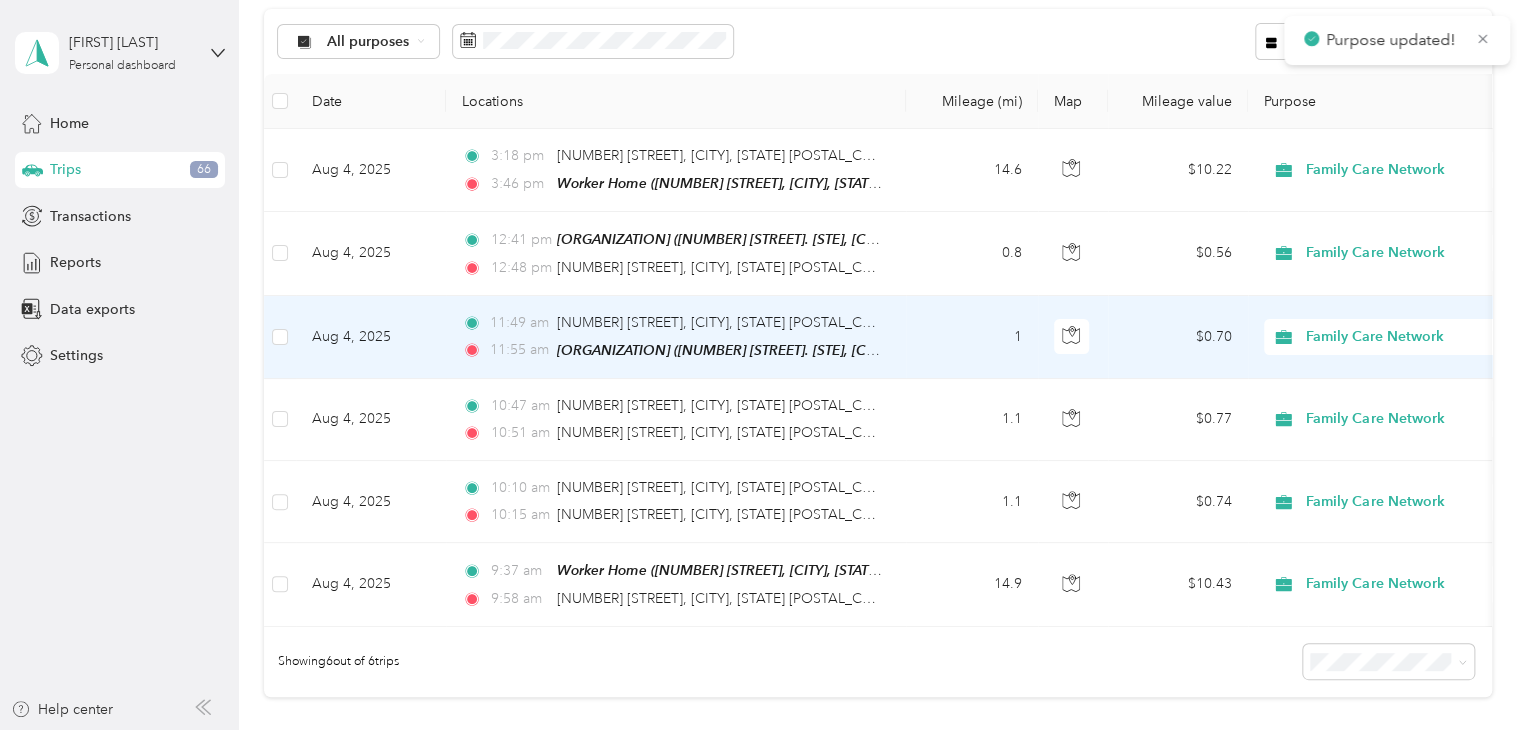click on "1" at bounding box center [972, 337] 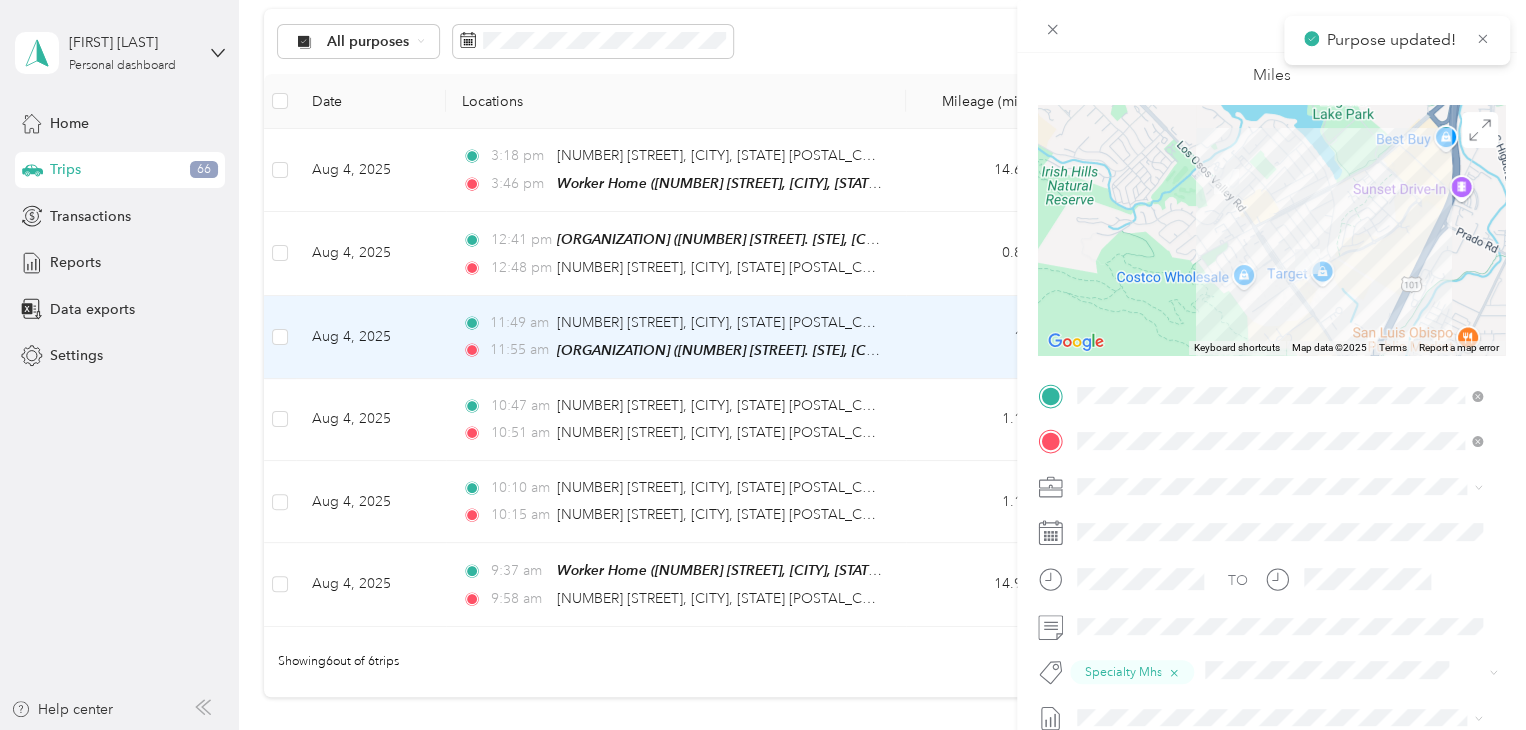 scroll, scrollTop: 200, scrollLeft: 0, axis: vertical 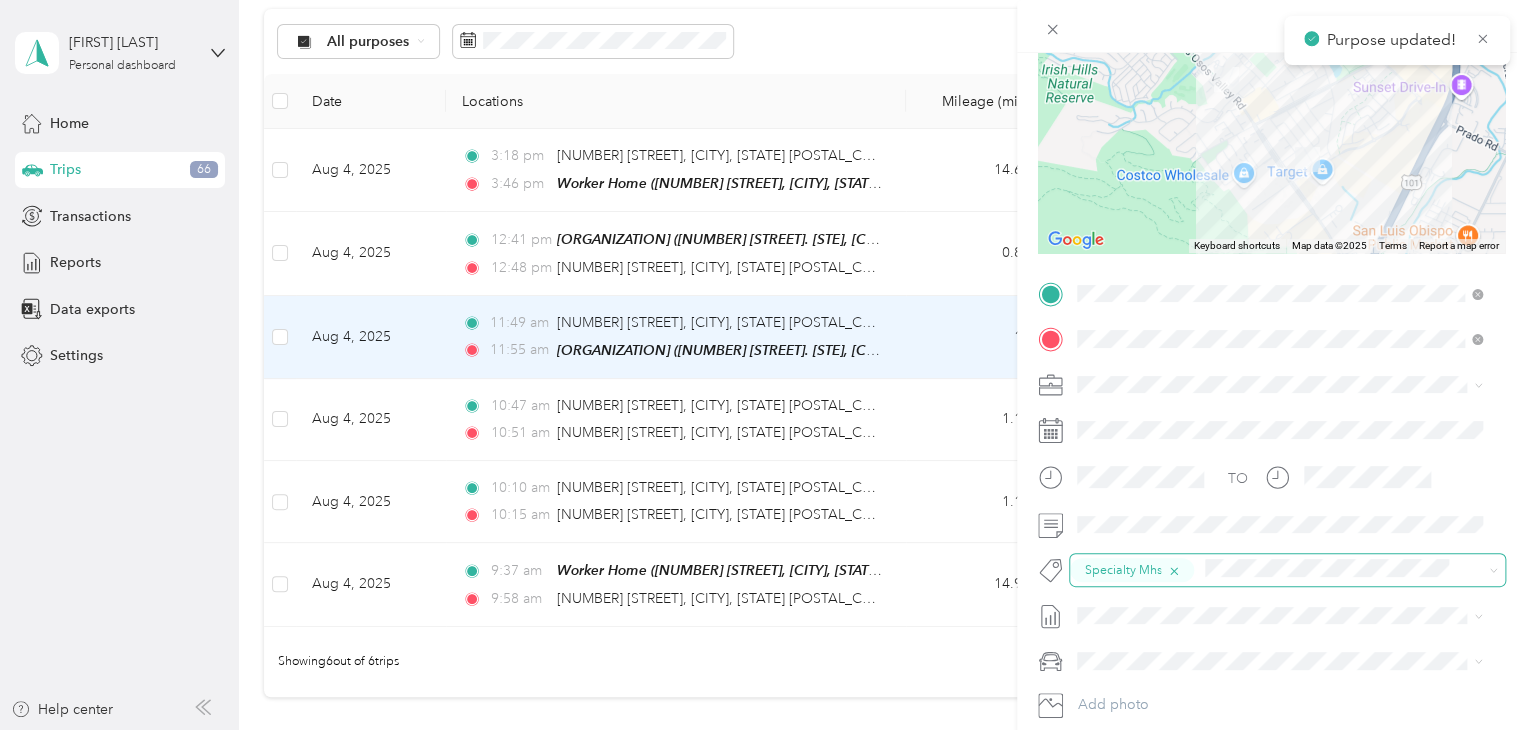 click 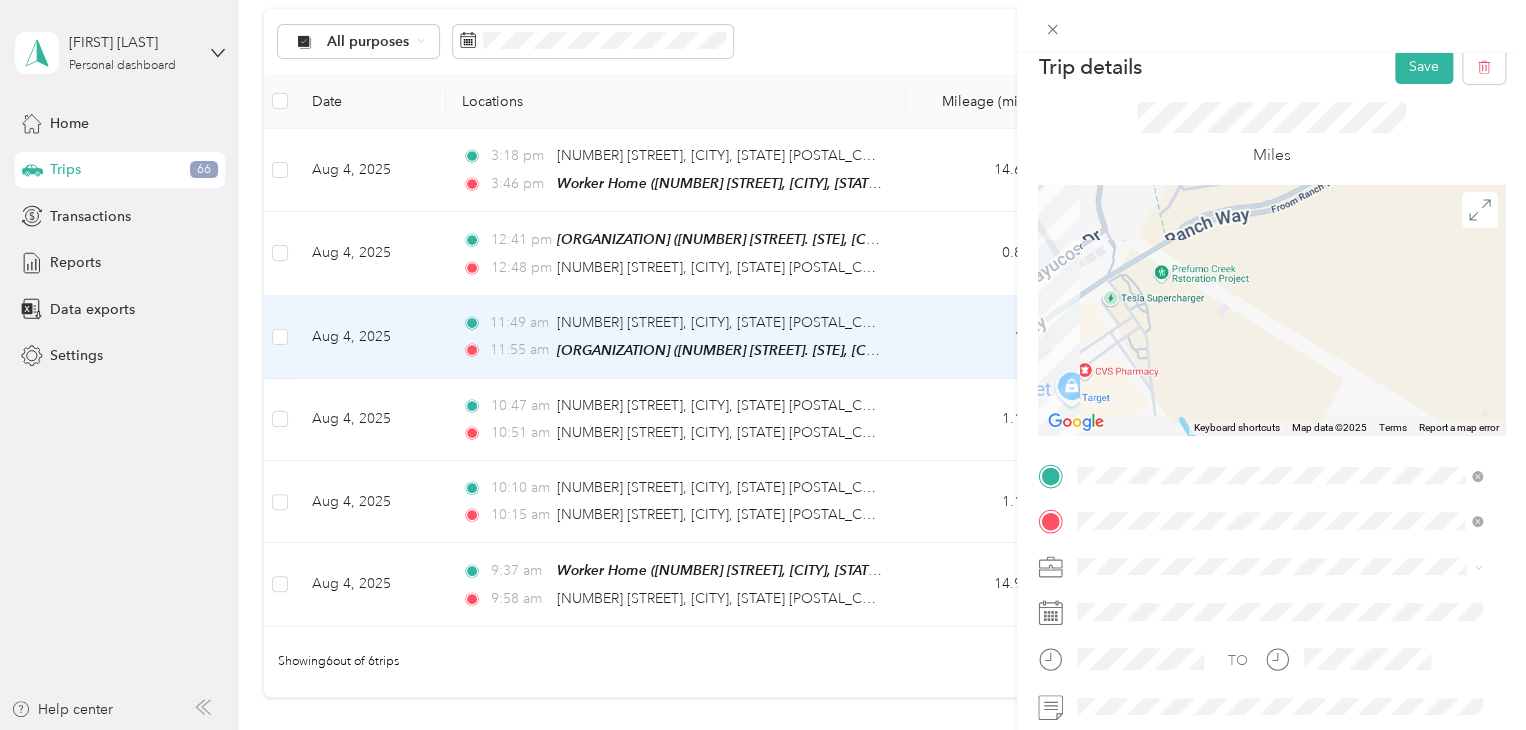 scroll, scrollTop: 0, scrollLeft: 0, axis: both 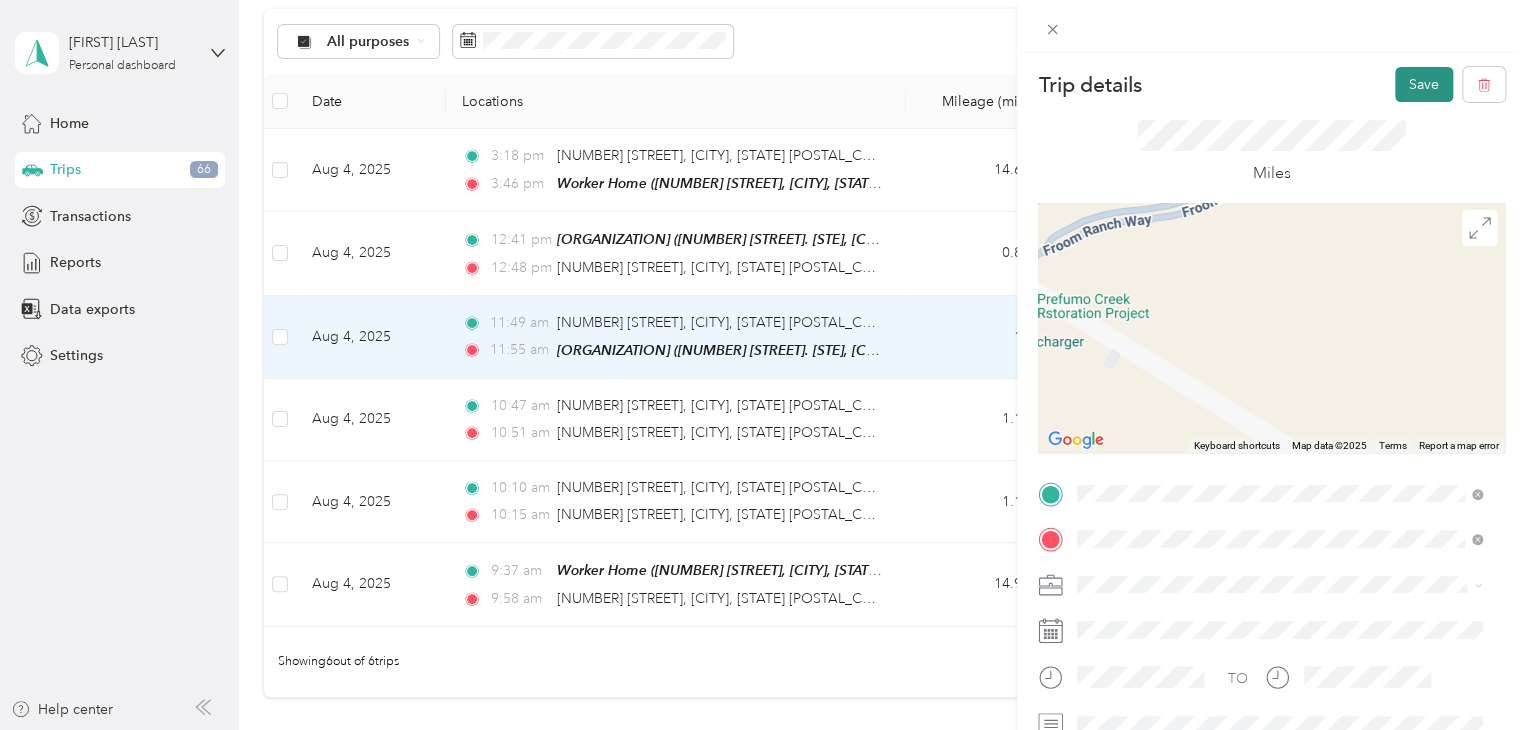 click on "Save" at bounding box center (1424, 84) 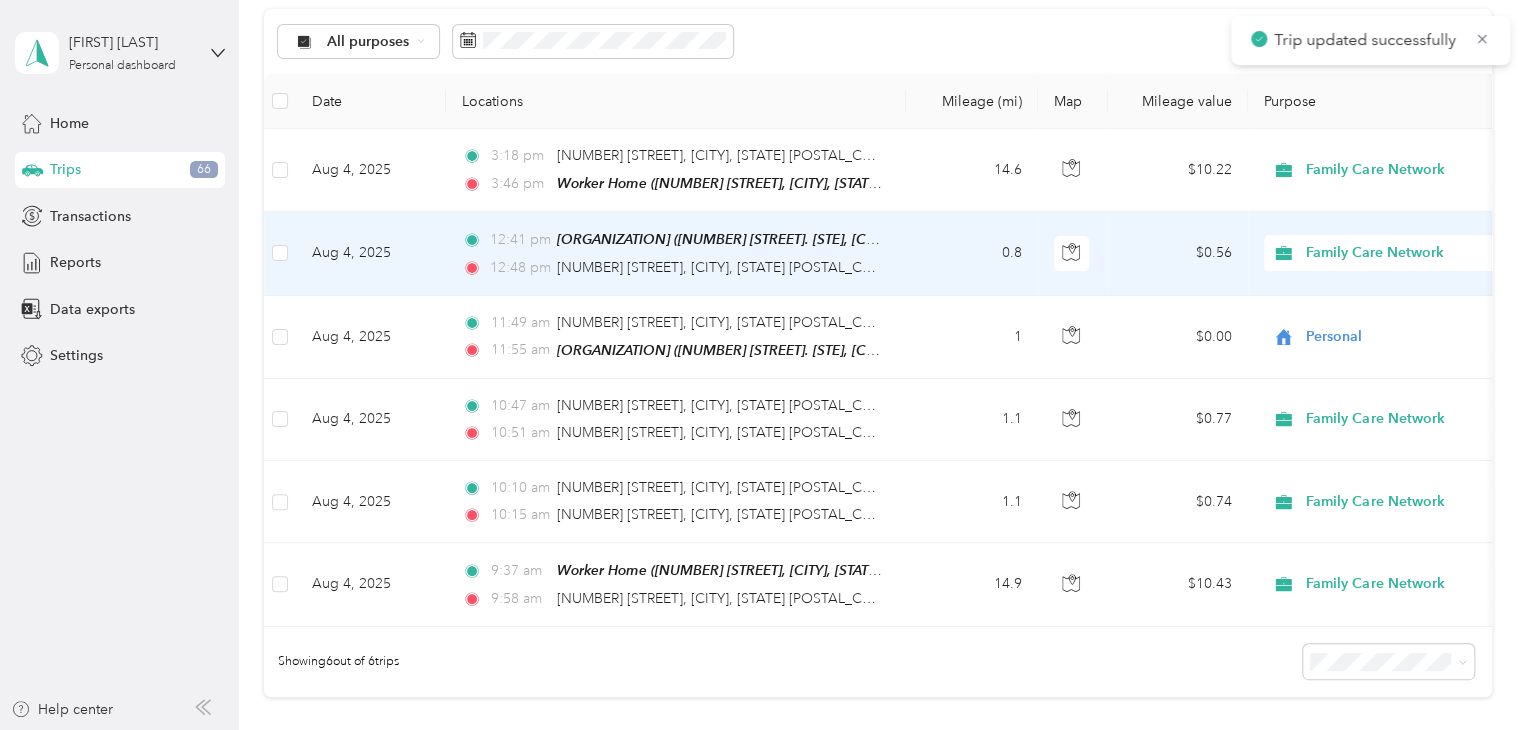 click on "[DATE] [TIME] [ORGANIZATION] ([NUMBER] [STREET]. [STE], [CITY], [STATE]) [TIME] [NUMBER] [STREET], [CITY], [STATE] [POSTAL_CODE], [COUNTRY] [DECIMAL] $[DECIMAL] [COMPANY] [PRODUCT] [DATE] - [DATE]" at bounding box center [1092, 253] 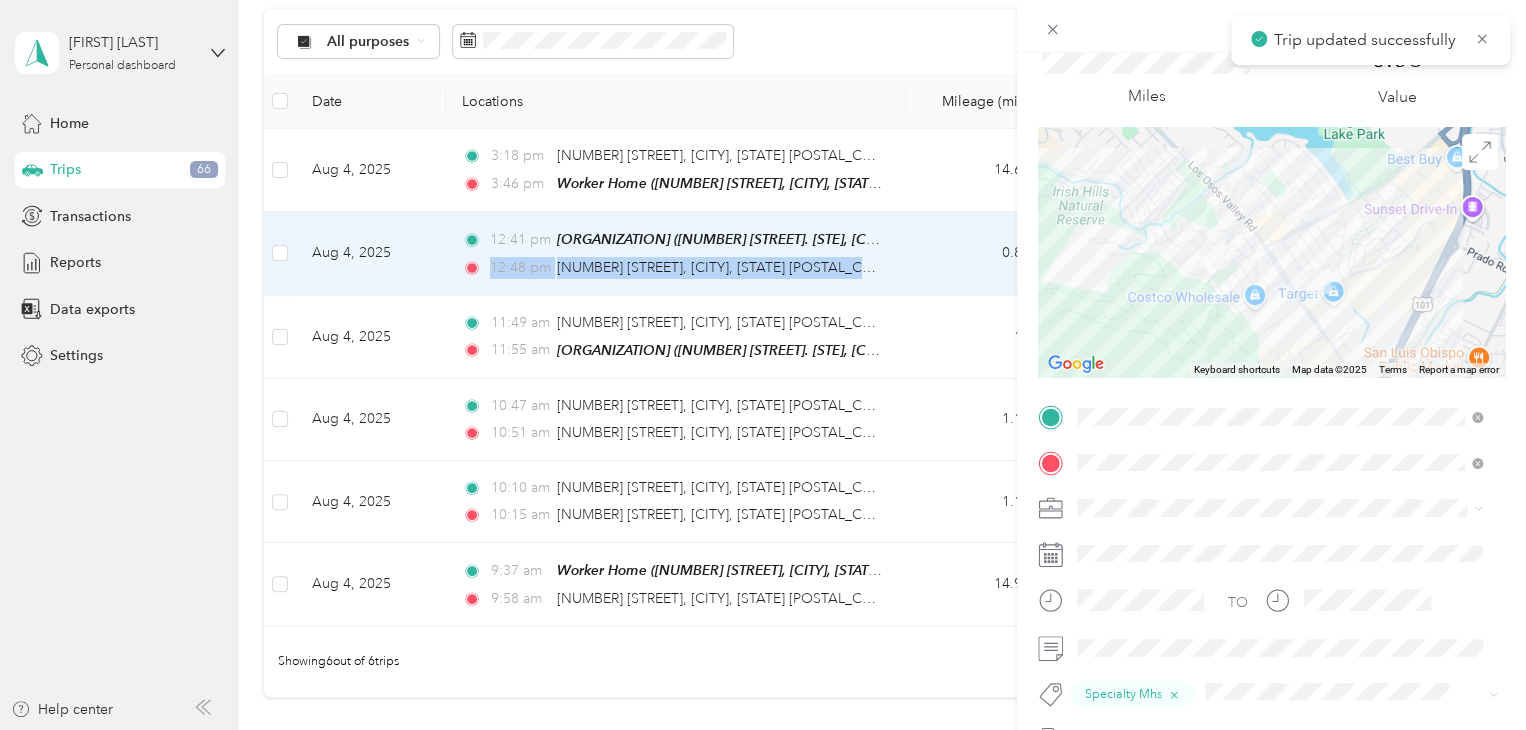 scroll, scrollTop: 200, scrollLeft: 0, axis: vertical 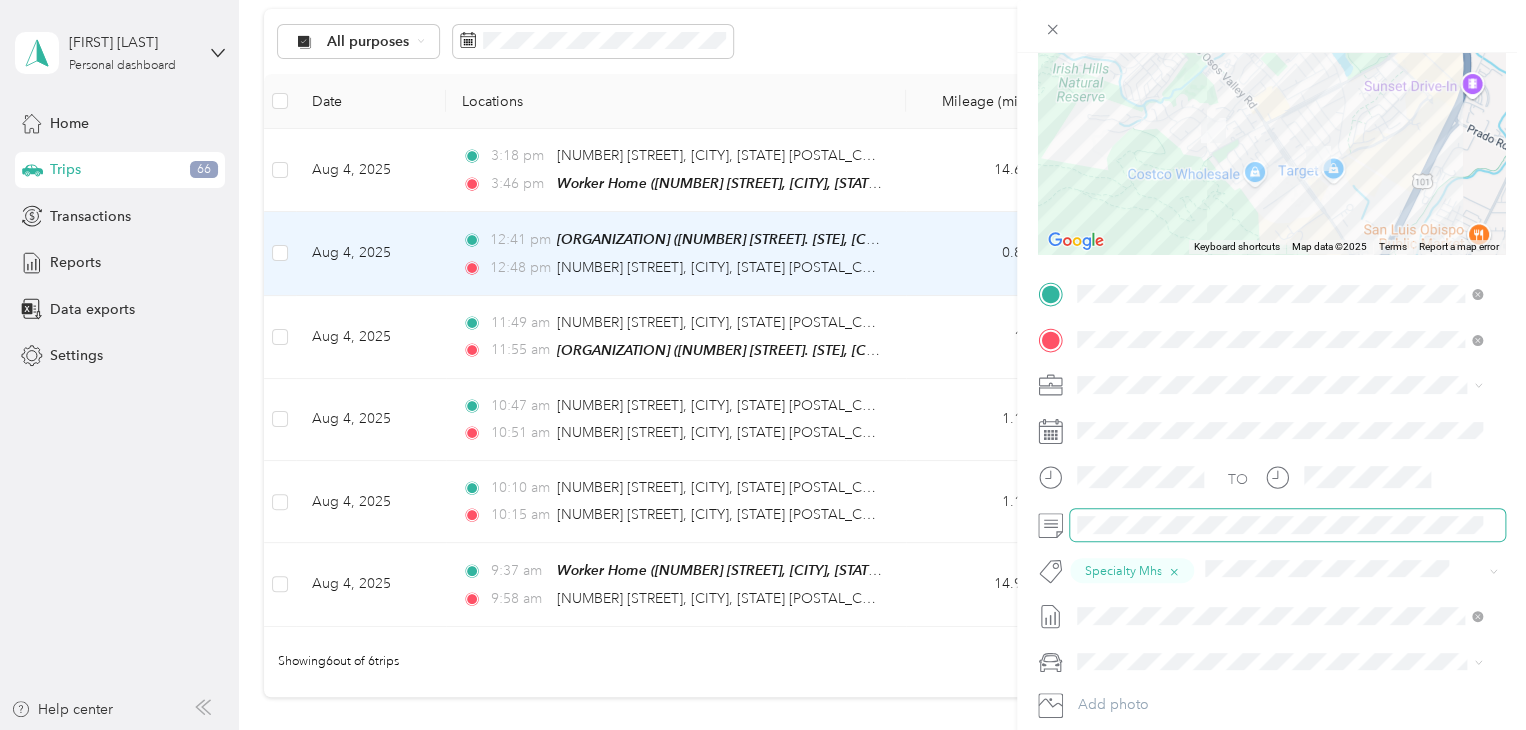 click at bounding box center [1287, 525] 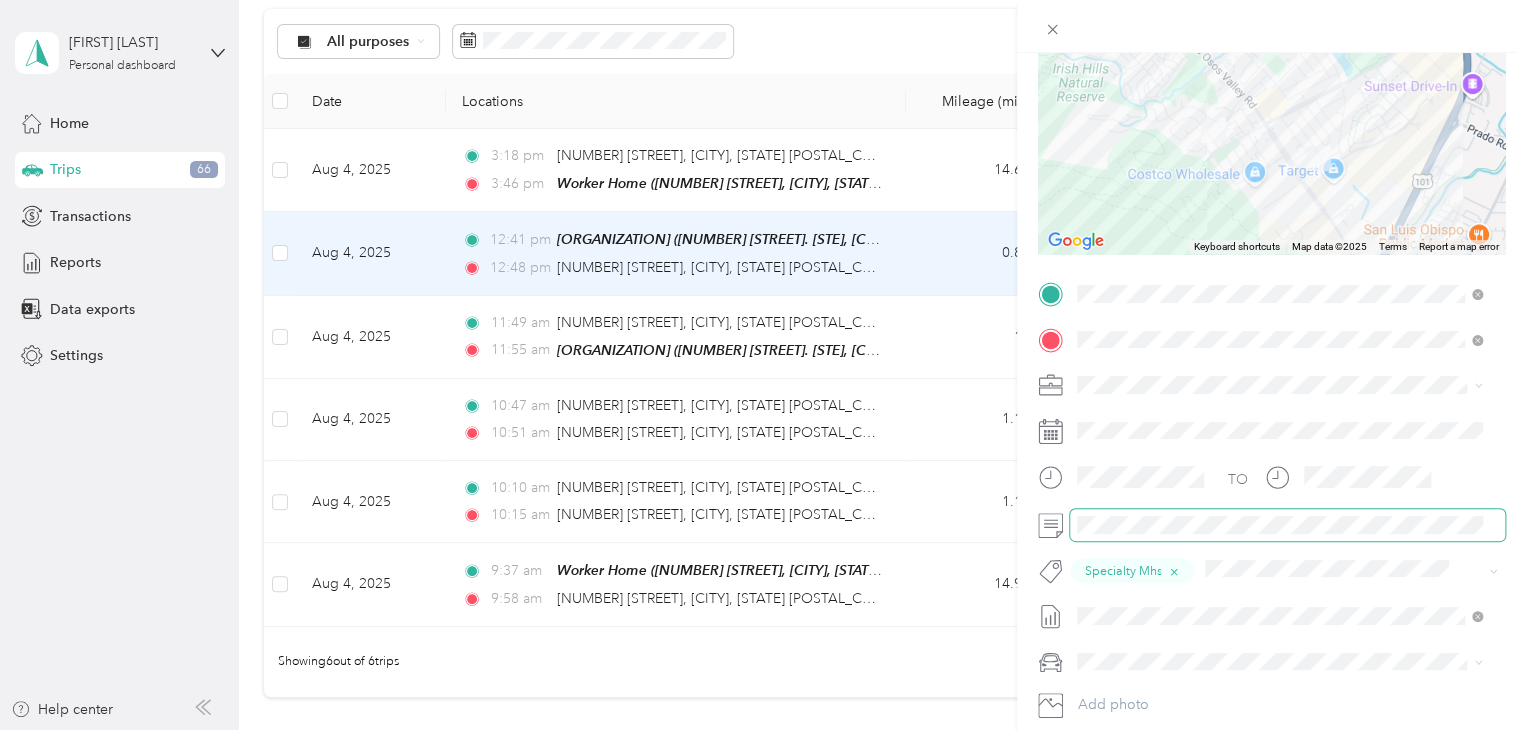 scroll, scrollTop: 0, scrollLeft: 0, axis: both 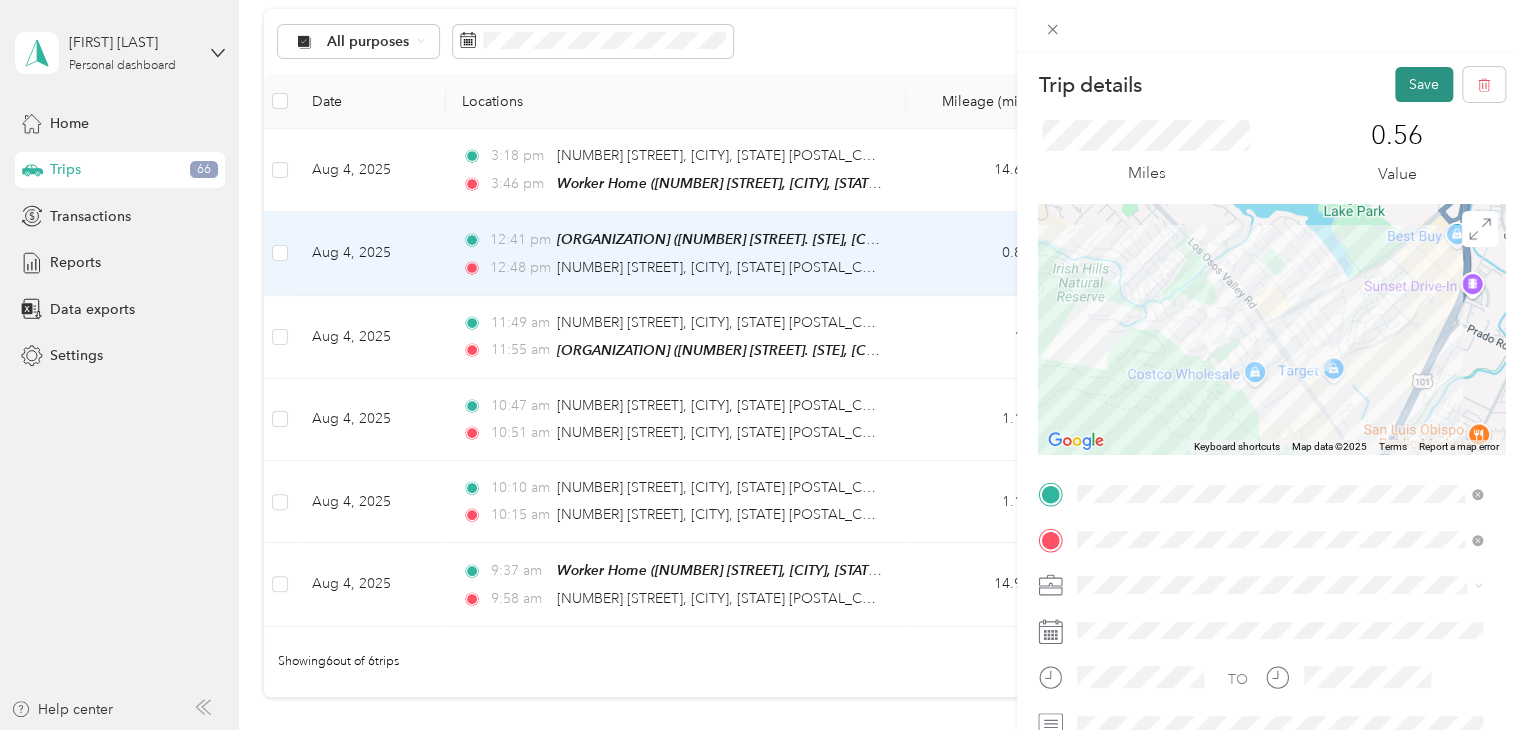 click on "Save" at bounding box center [1424, 84] 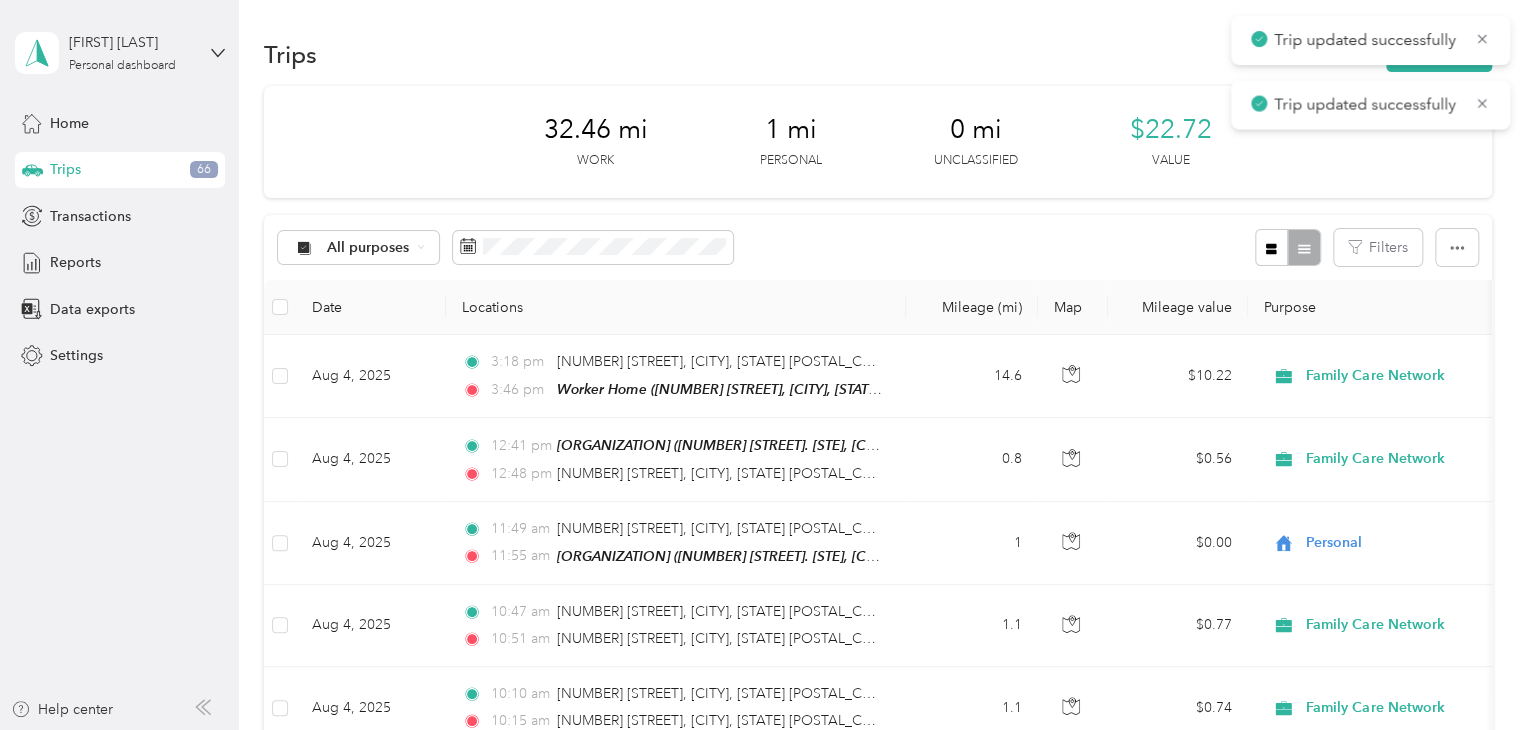 scroll, scrollTop: 0, scrollLeft: 0, axis: both 